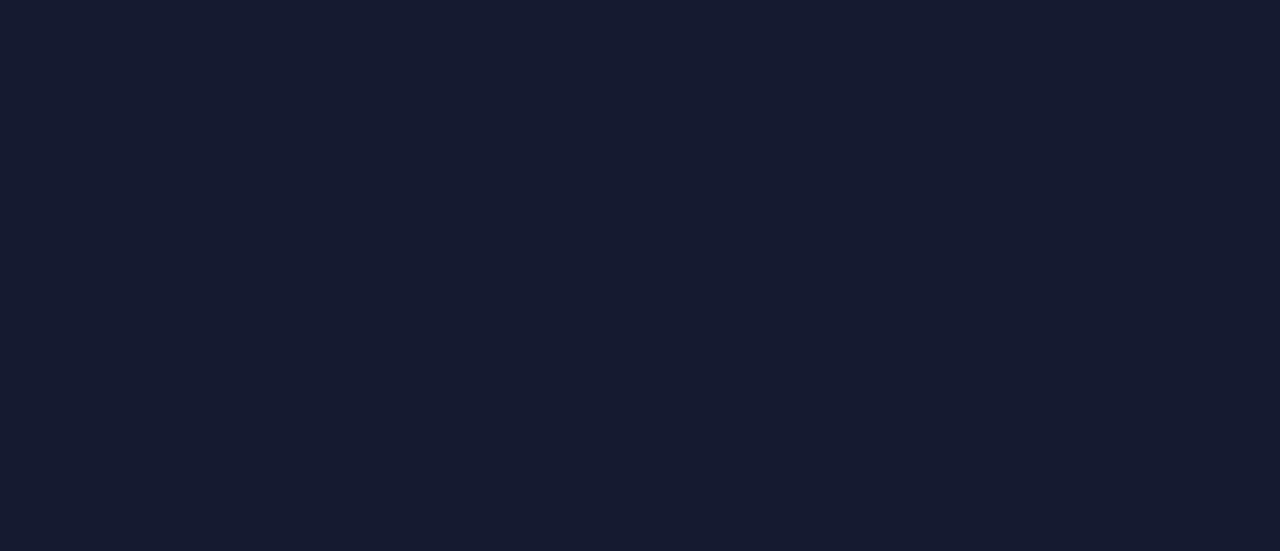 scroll, scrollTop: 0, scrollLeft: 0, axis: both 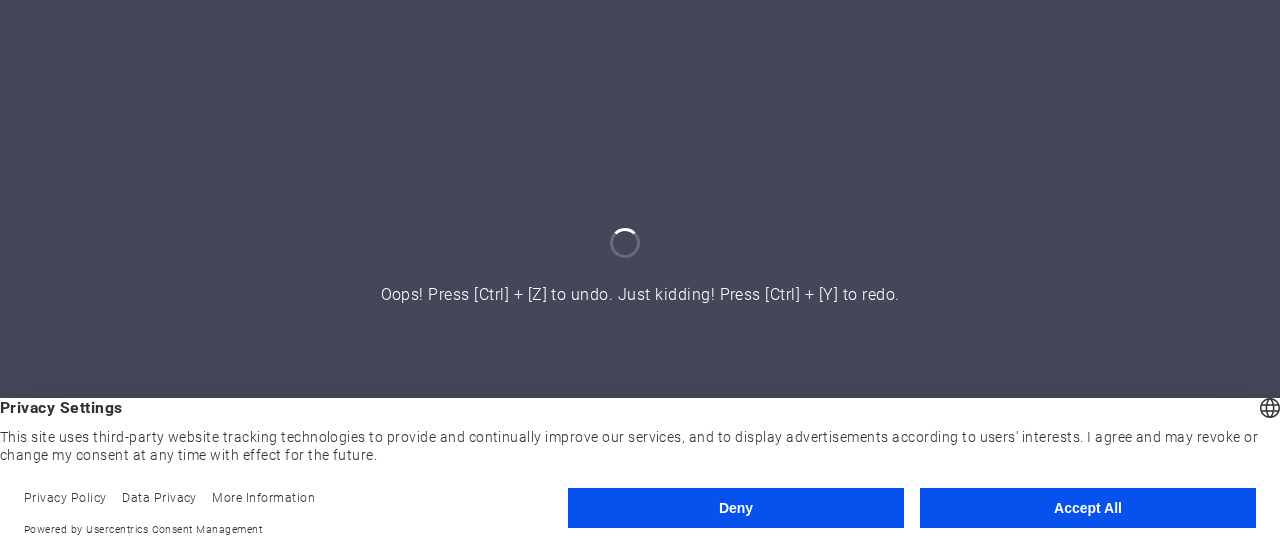 click on "Deny" at bounding box center (736, 508) 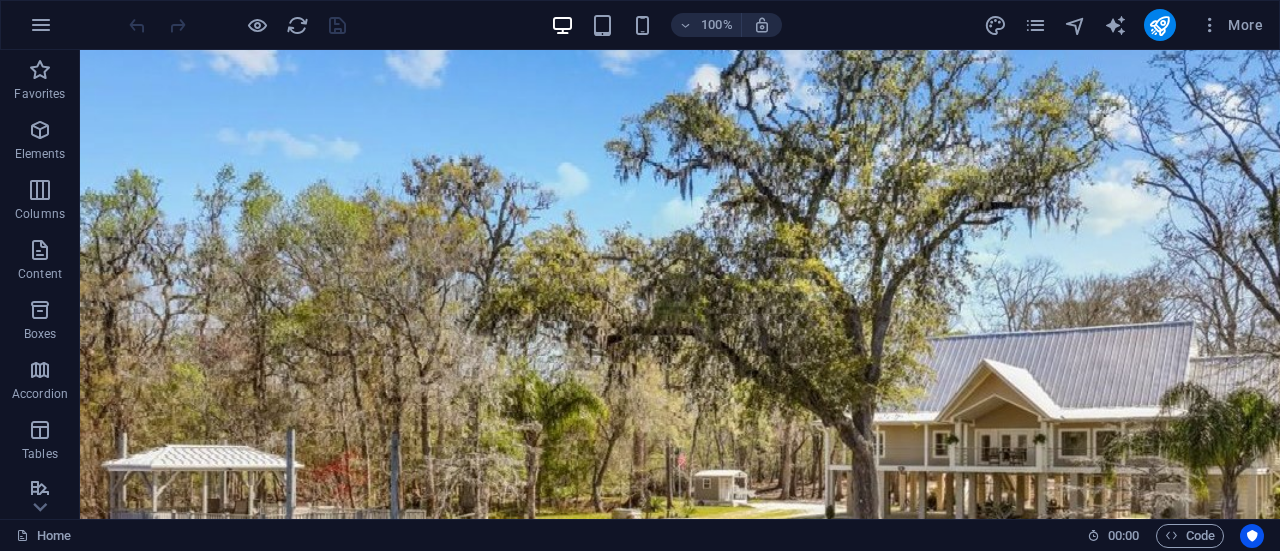 scroll, scrollTop: 0, scrollLeft: 0, axis: both 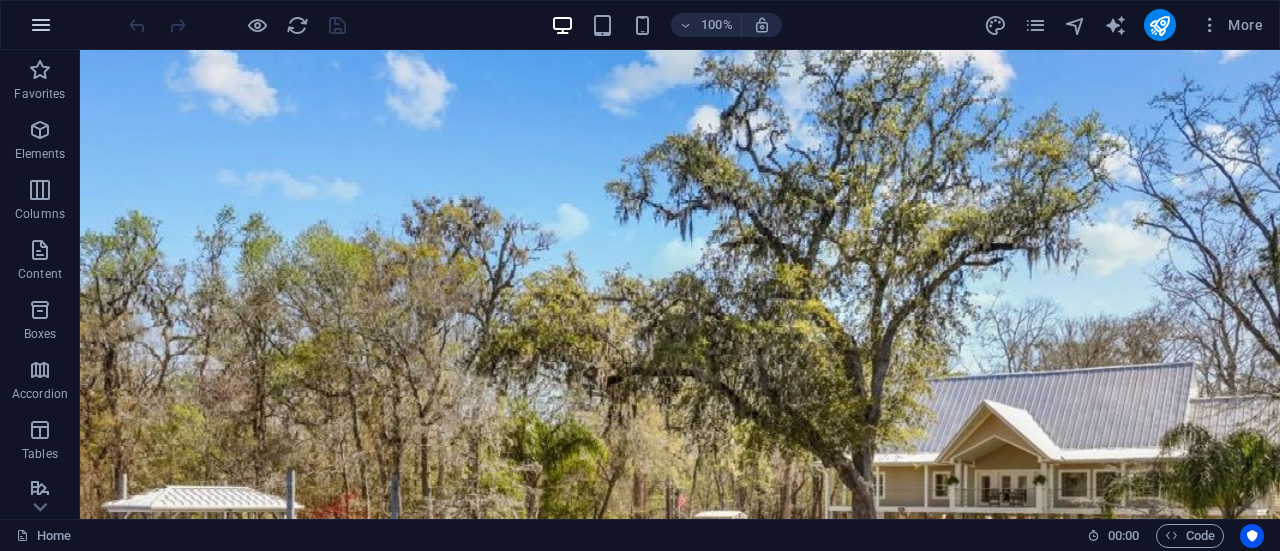 click at bounding box center (41, 25) 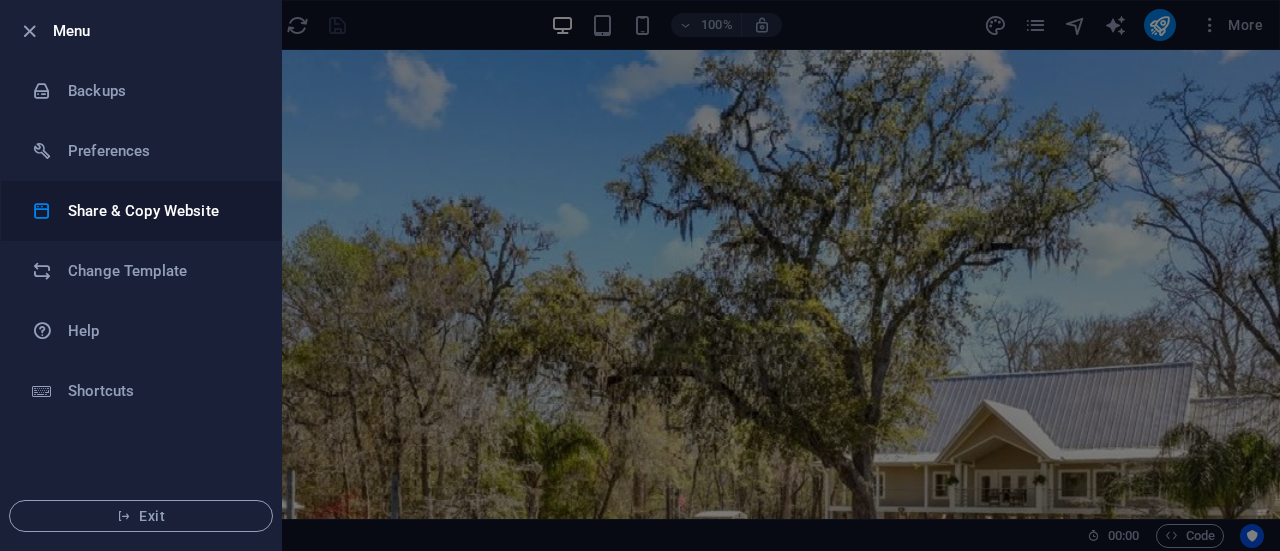 click on "Share & Copy Website" at bounding box center [160, 211] 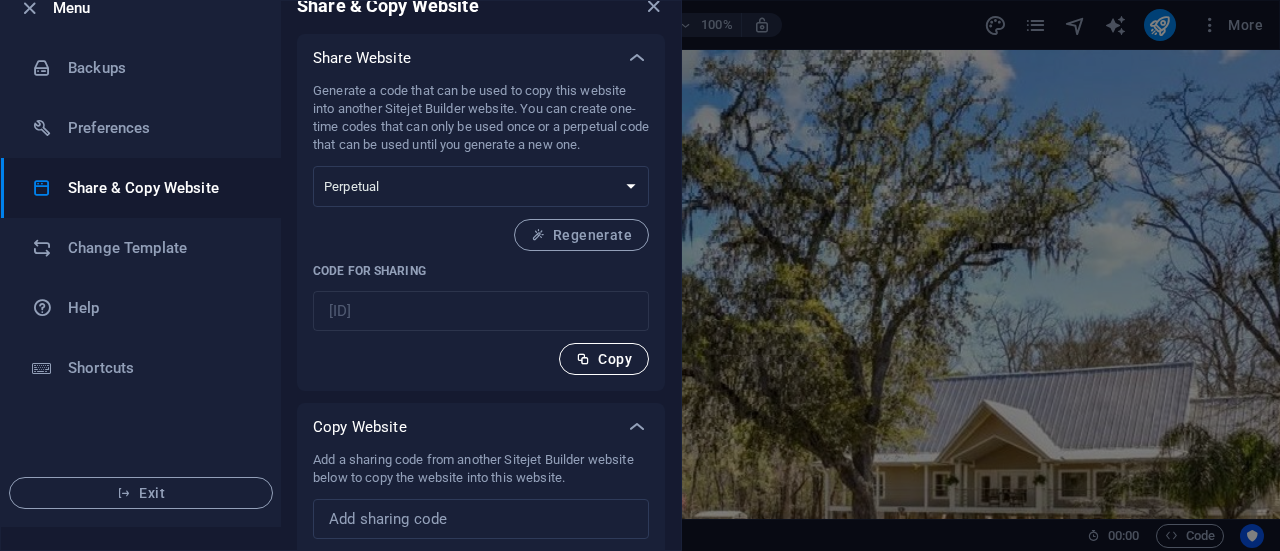 scroll, scrollTop: 0, scrollLeft: 0, axis: both 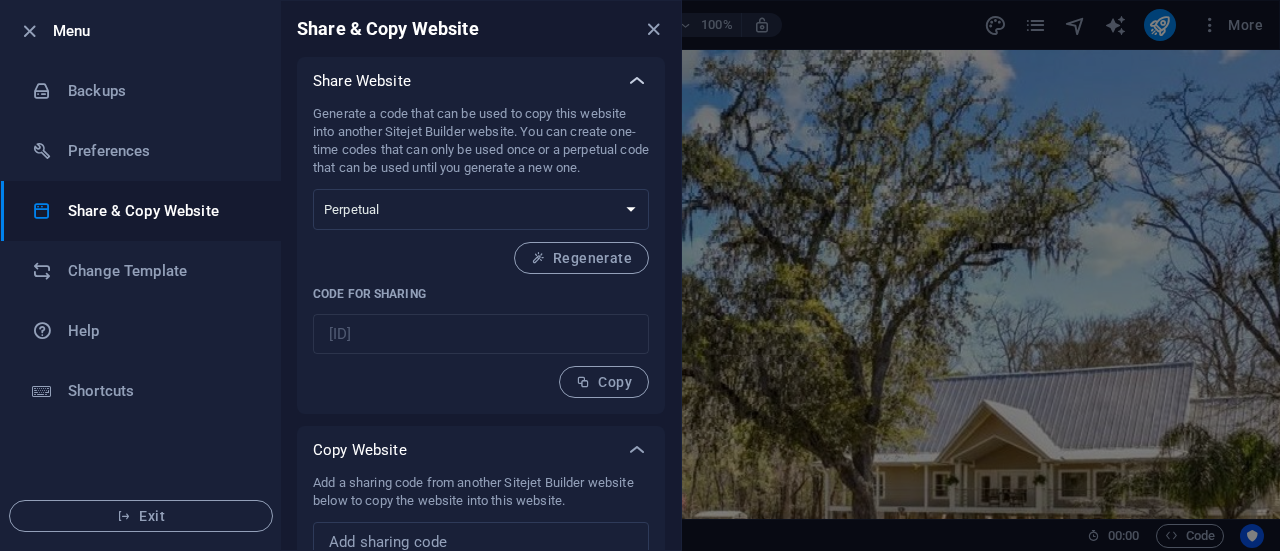 click at bounding box center [637, 81] 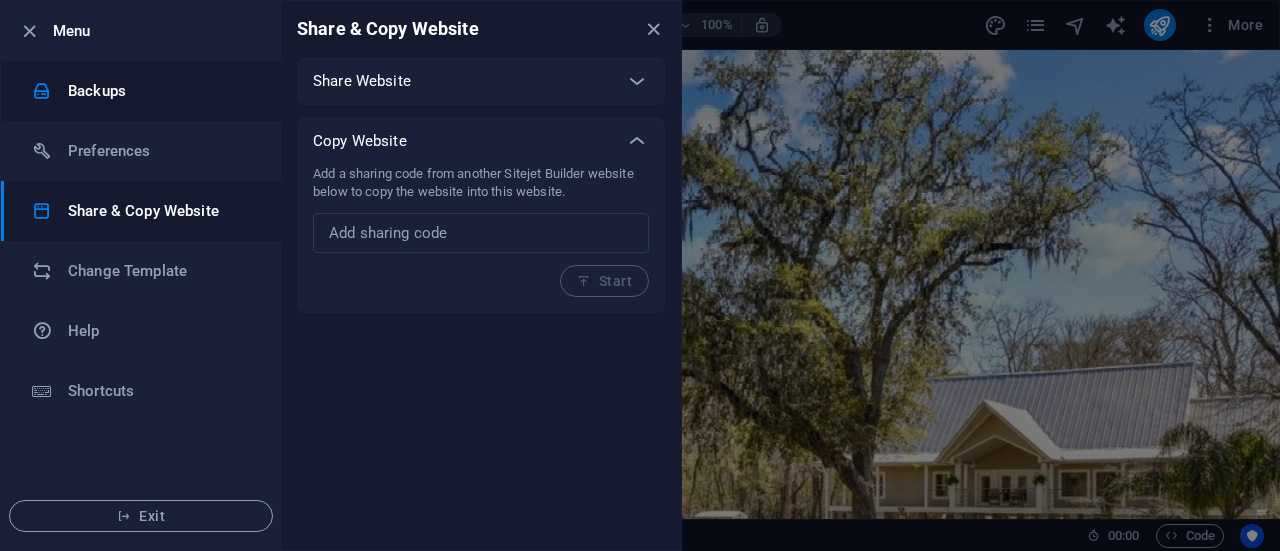 click on "Backups" at bounding box center [160, 91] 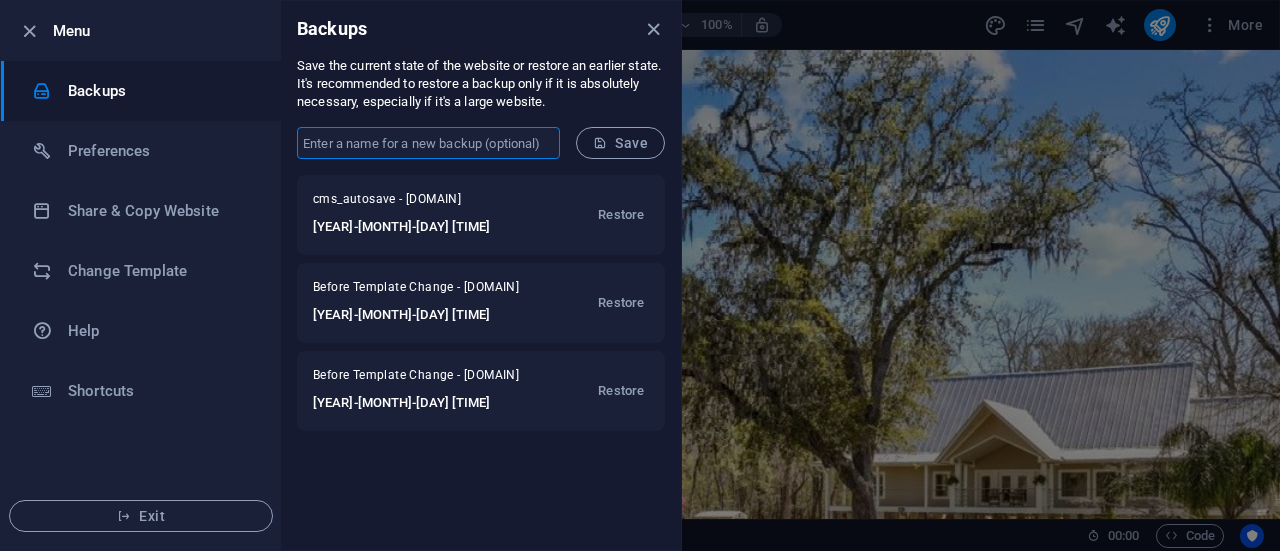 click at bounding box center [428, 143] 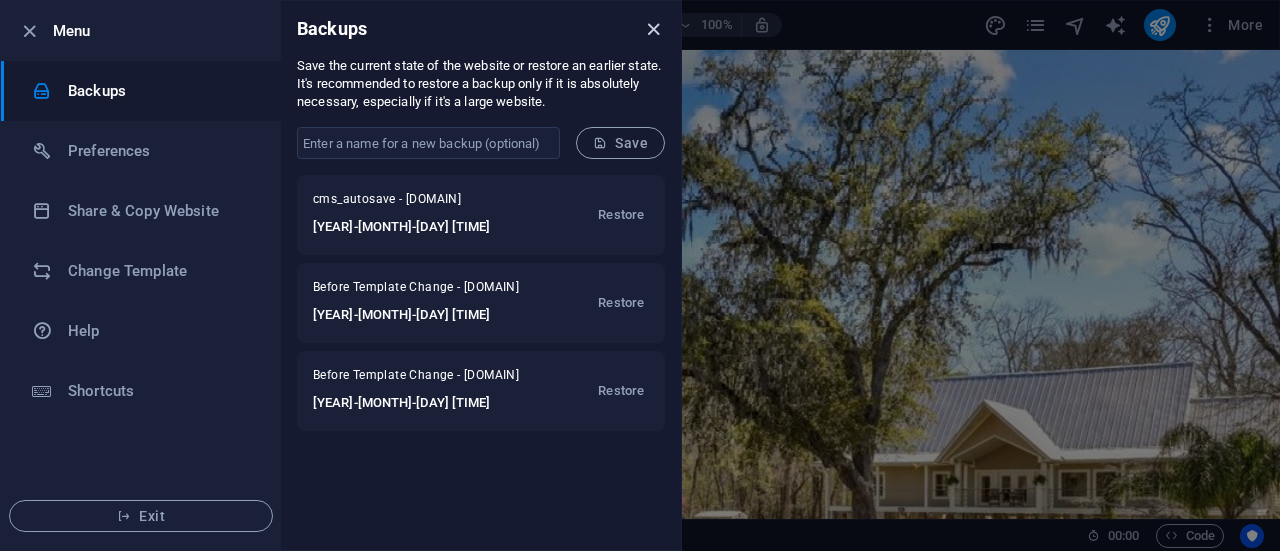 click at bounding box center [653, 29] 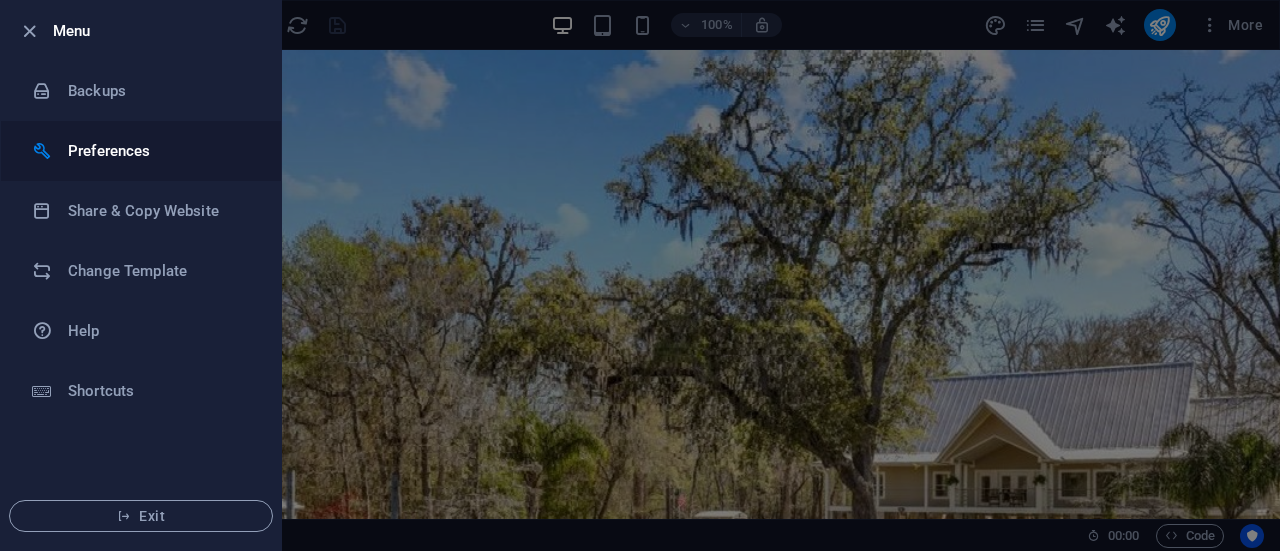 click on "Preferences" at bounding box center (160, 151) 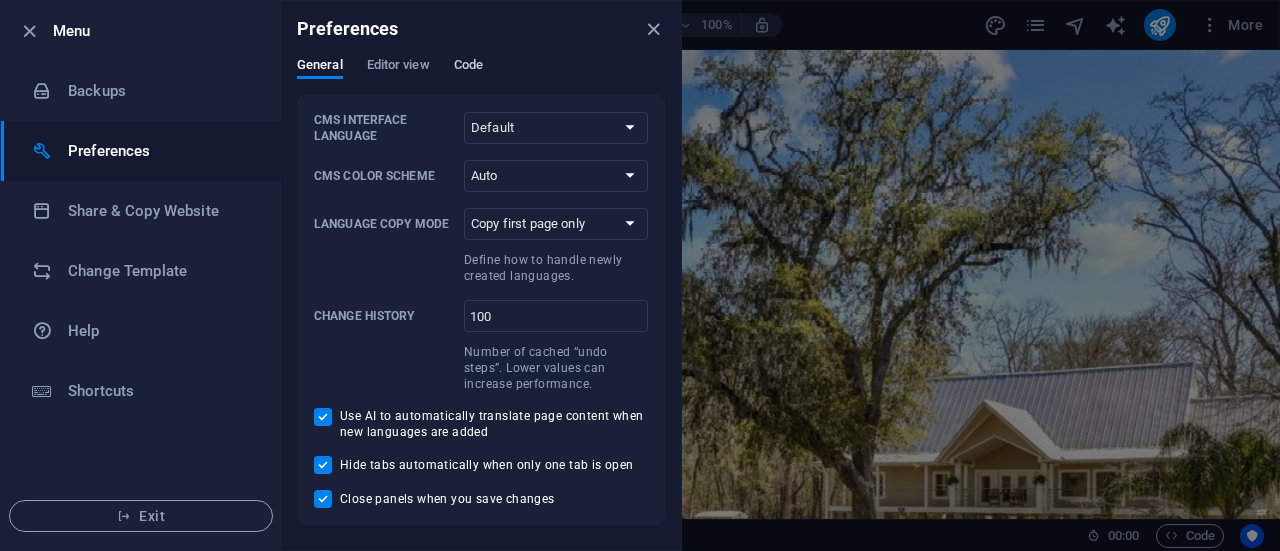 click on "Code" at bounding box center [468, 67] 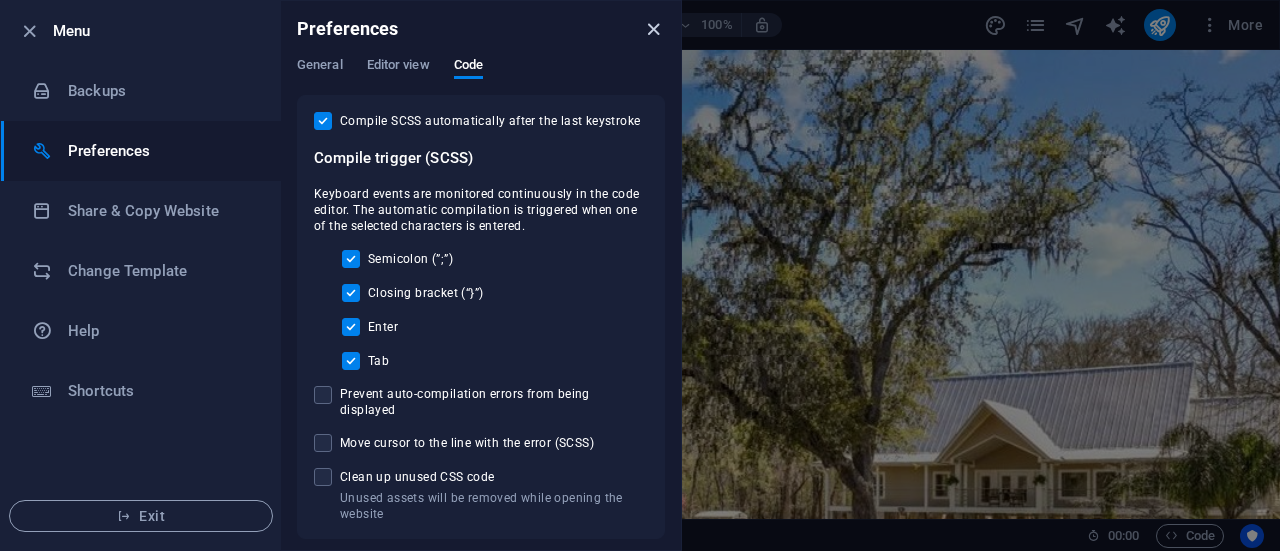 click at bounding box center (653, 29) 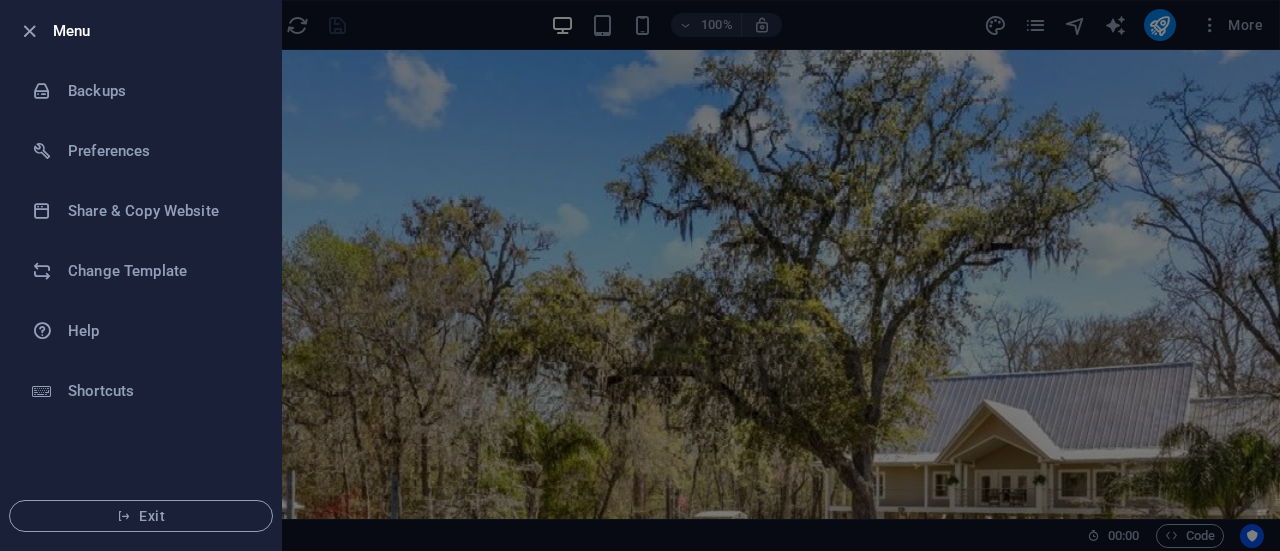 click at bounding box center [640, 275] 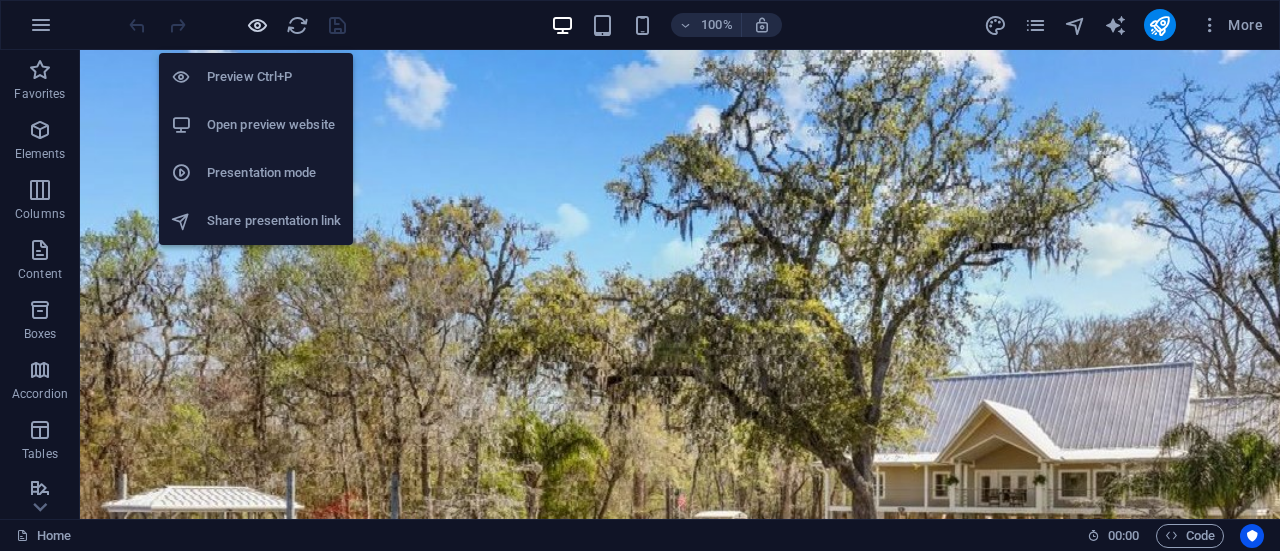 click at bounding box center [257, 25] 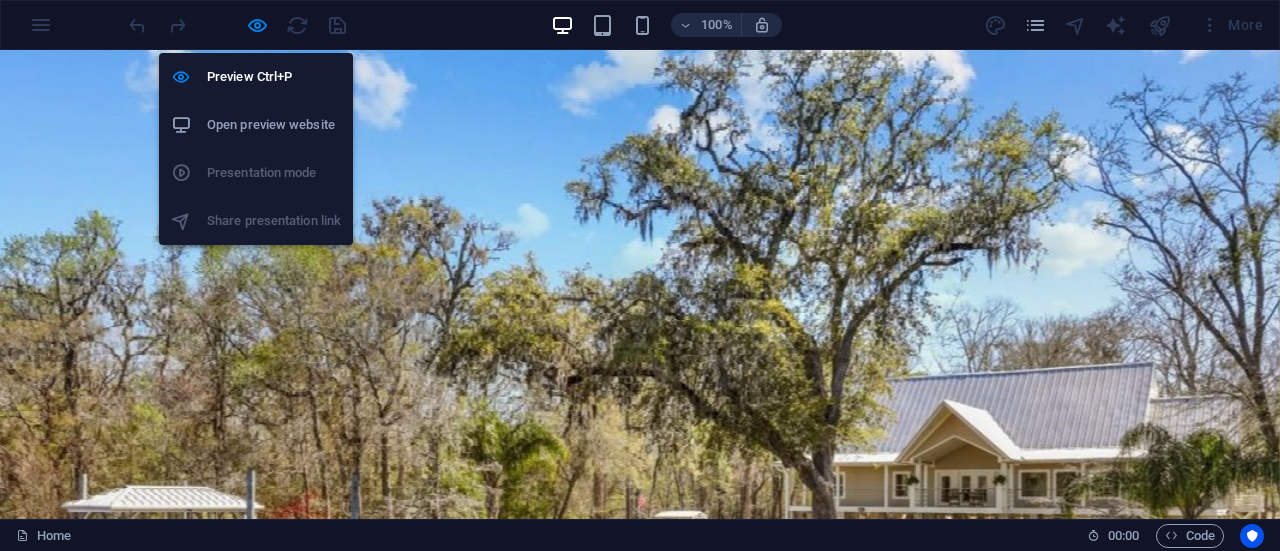 click on "Open preview website" at bounding box center (274, 125) 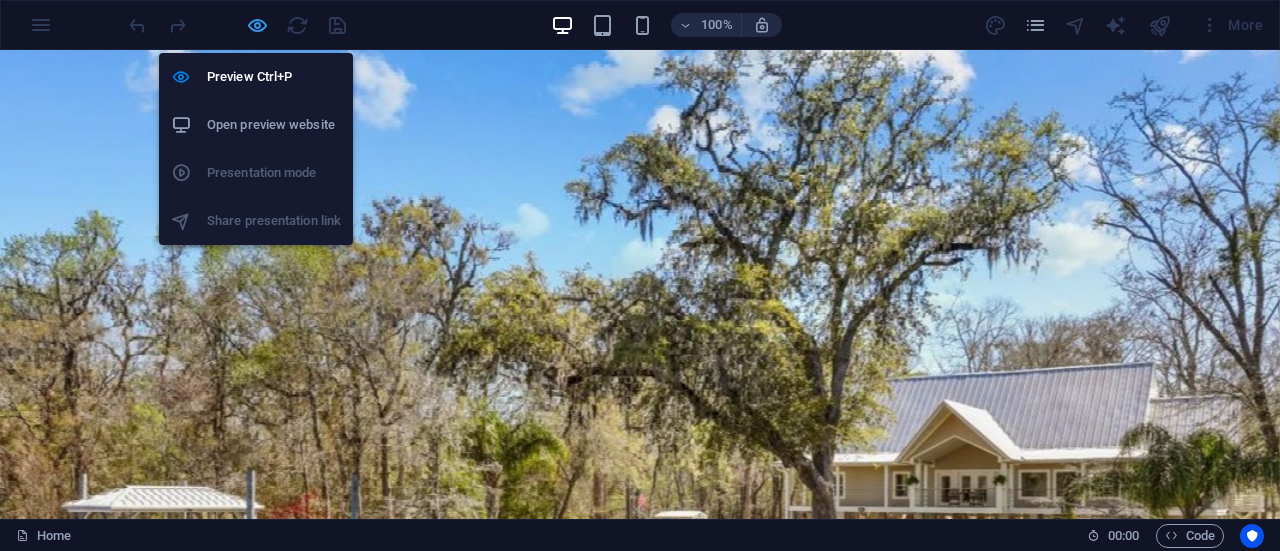 click at bounding box center [257, 25] 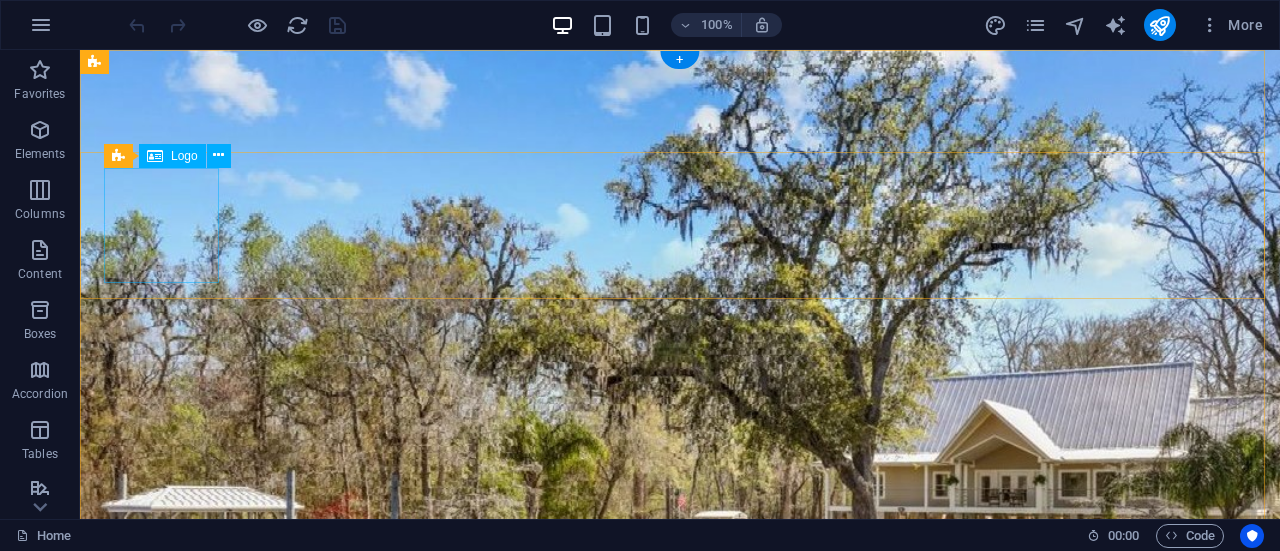 click at bounding box center [680, 1023] 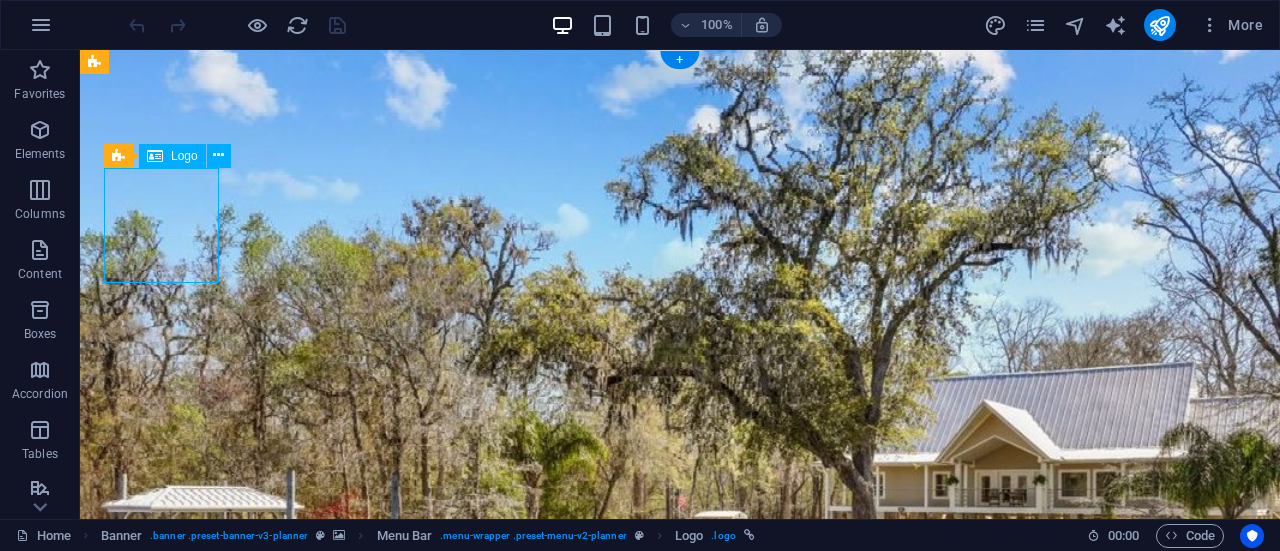 click at bounding box center (680, 1023) 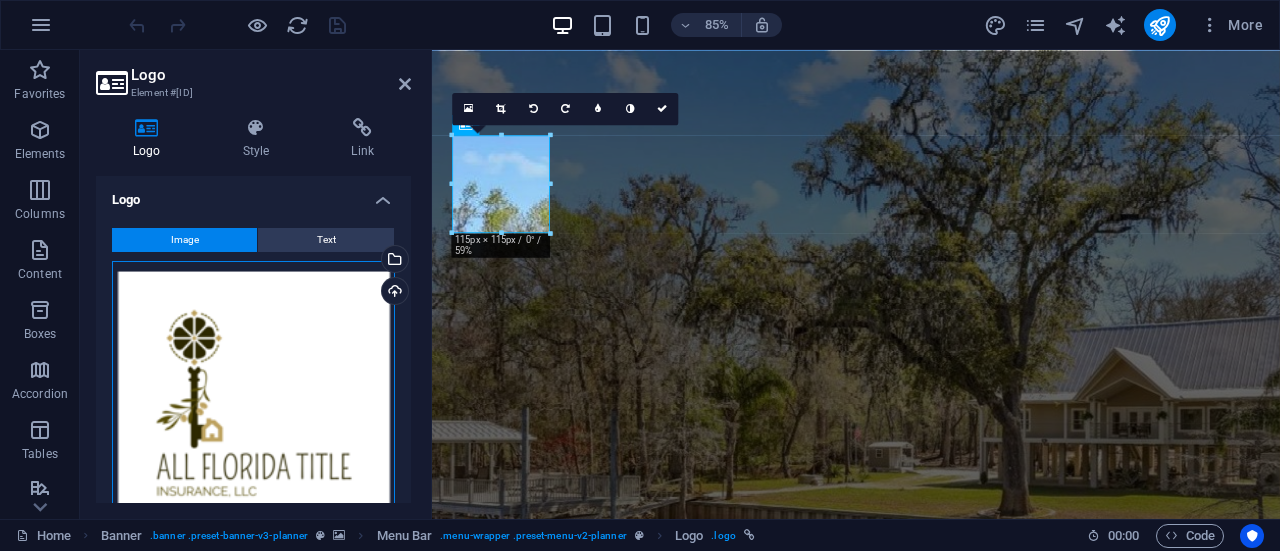 click on "Drag files here, click to choose files or select files from Files or our free stock photos & videos" at bounding box center (253, 402) 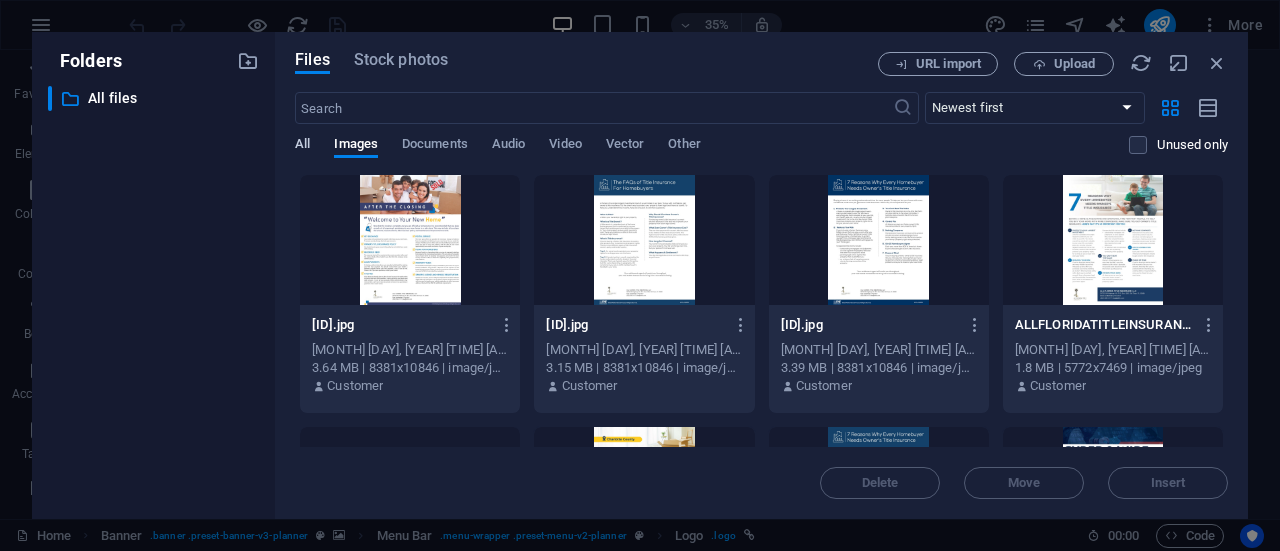 click on "All" at bounding box center (302, 146) 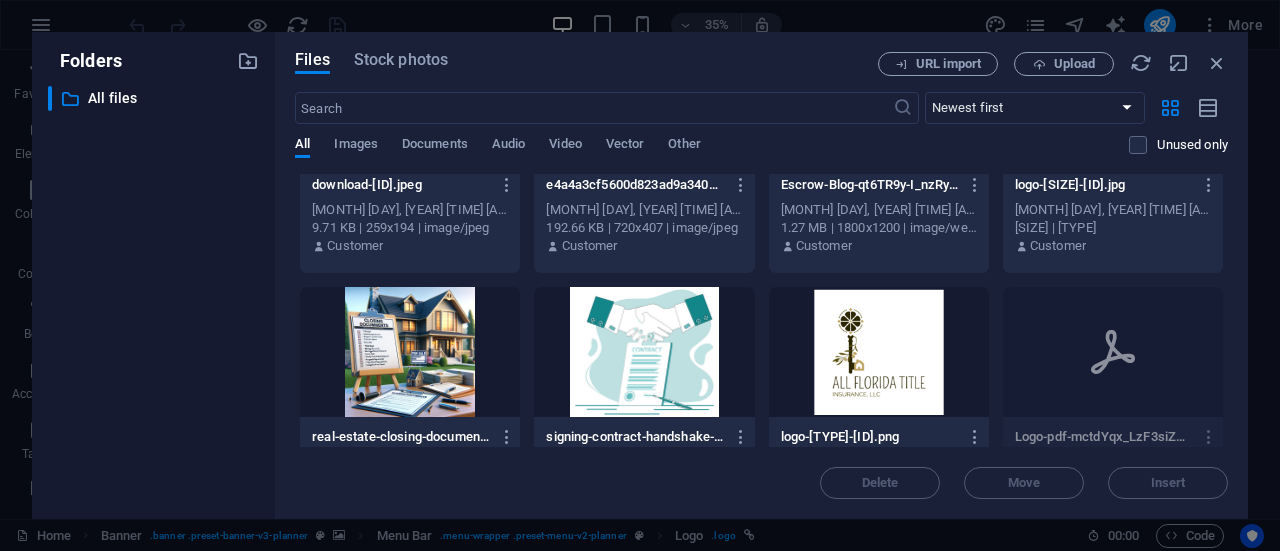 scroll, scrollTop: 1478, scrollLeft: 0, axis: vertical 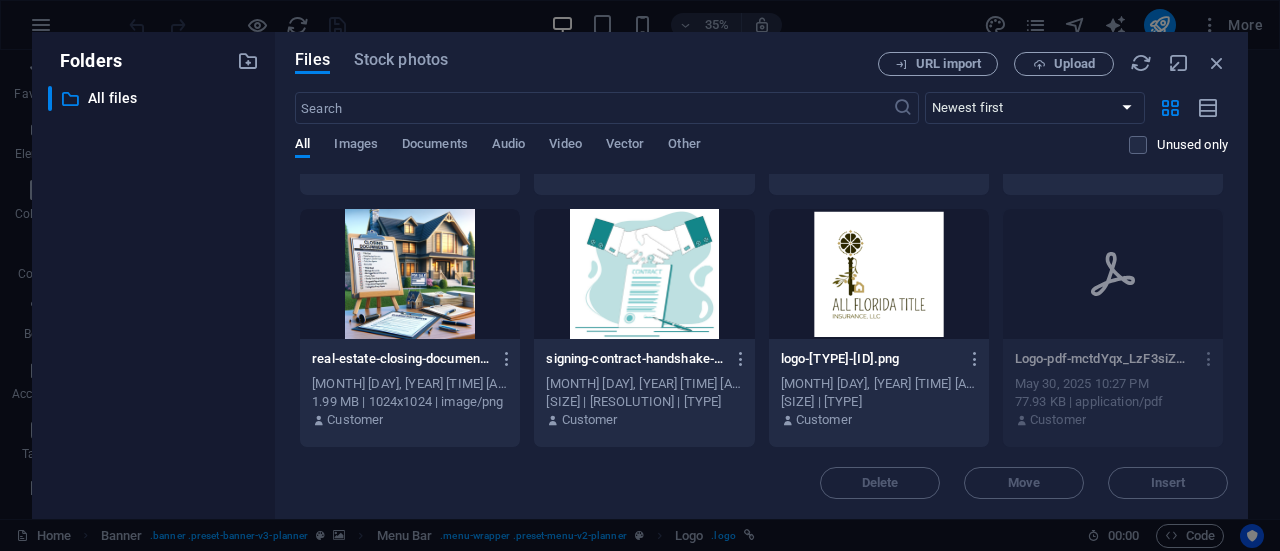 drag, startPoint x: 1184, startPoint y: 445, endPoint x: 478, endPoint y: 291, distance: 722.6008 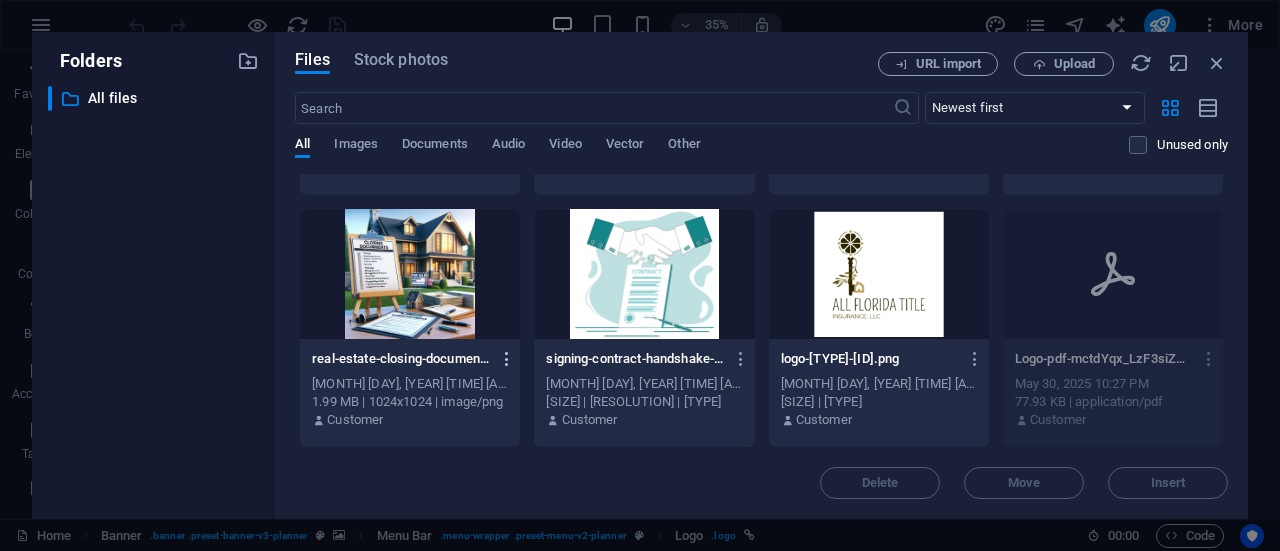 click at bounding box center (507, 359) 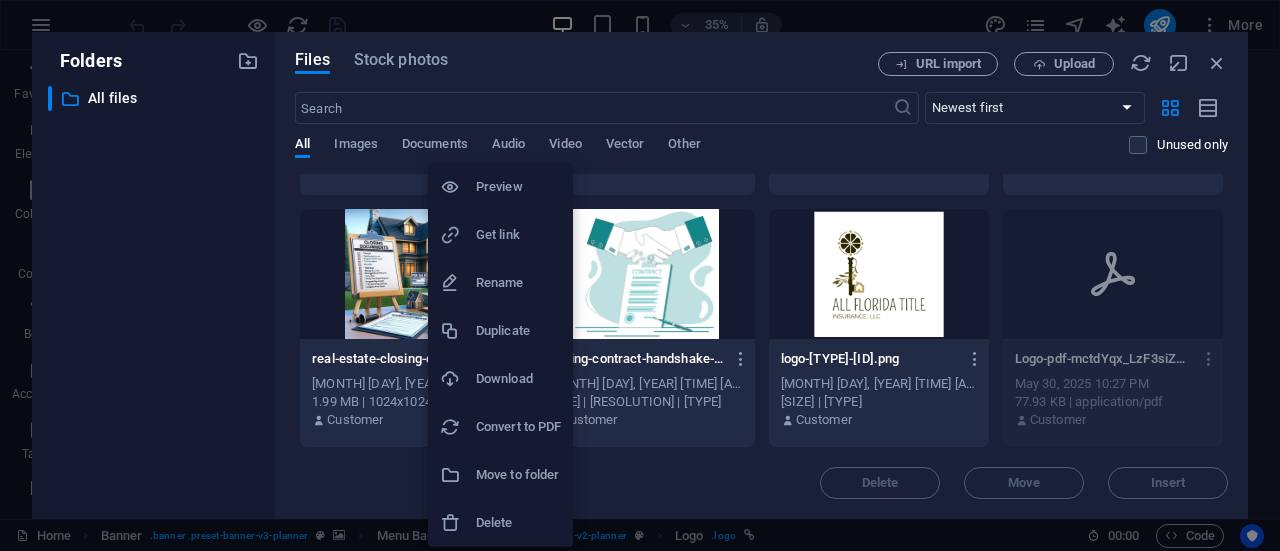 click on "Download" at bounding box center [518, 379] 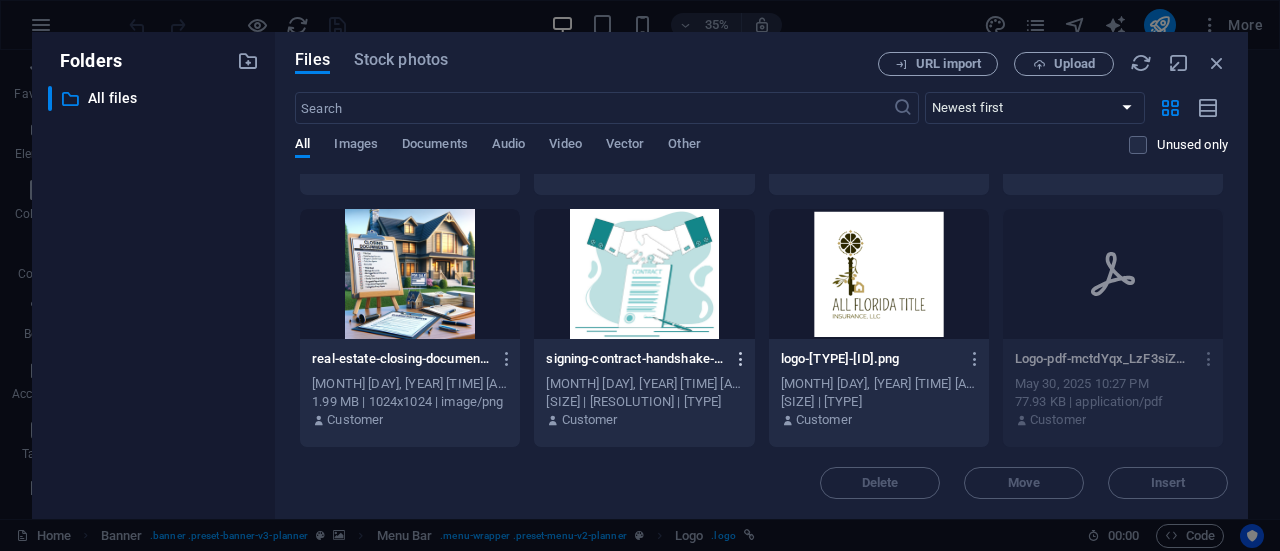 click at bounding box center [741, 359] 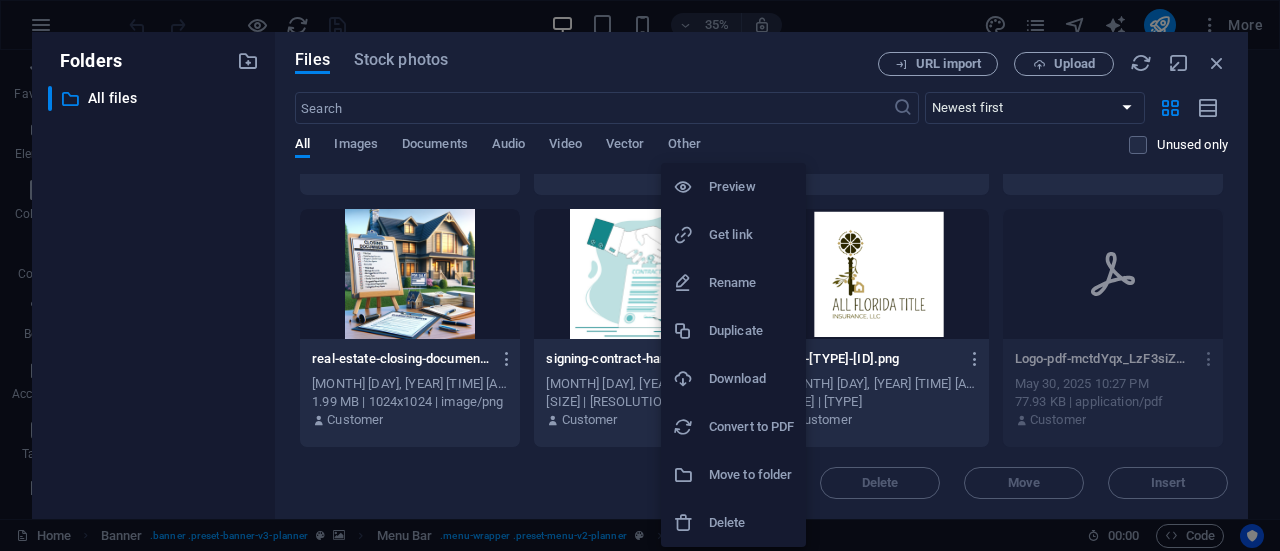 click on "Download" at bounding box center (751, 379) 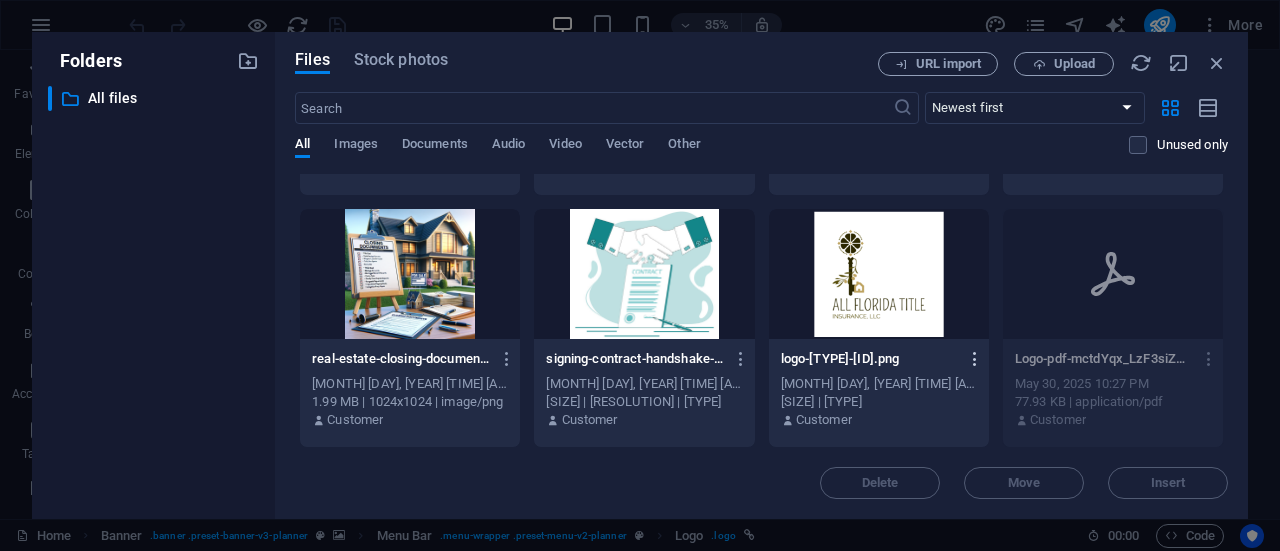 click at bounding box center (975, 359) 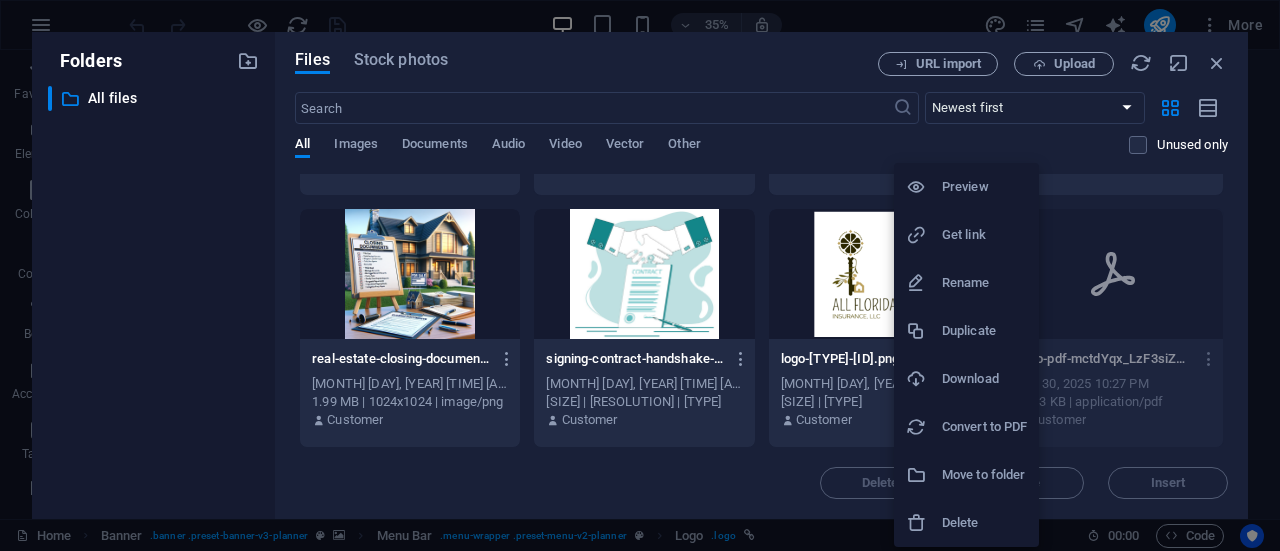 click on "Download" at bounding box center (984, 379) 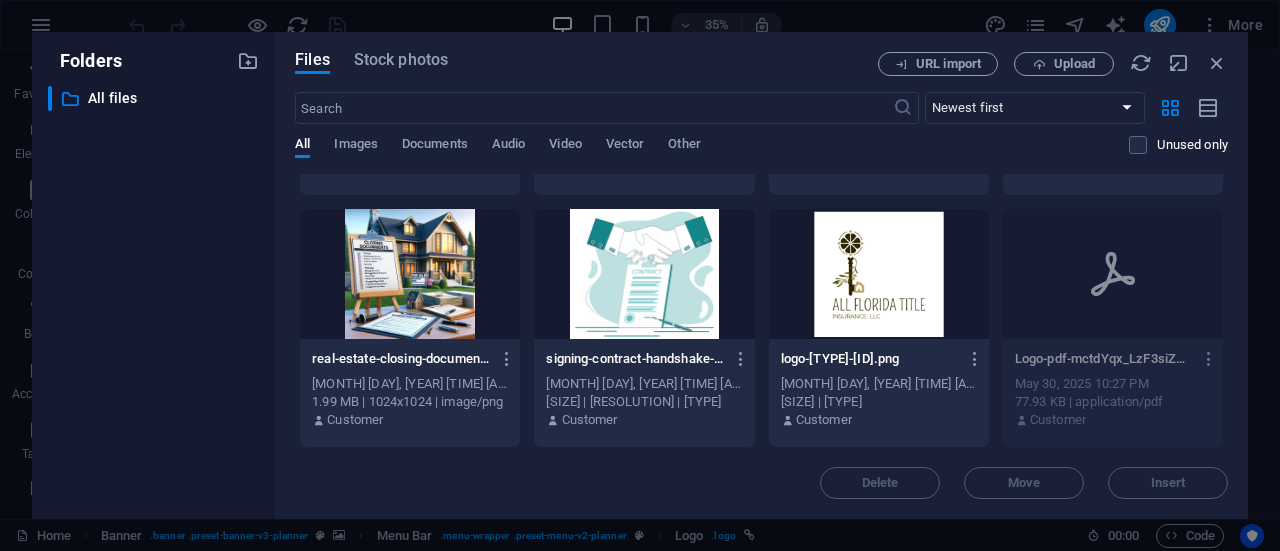 click at bounding box center (1209, 359) 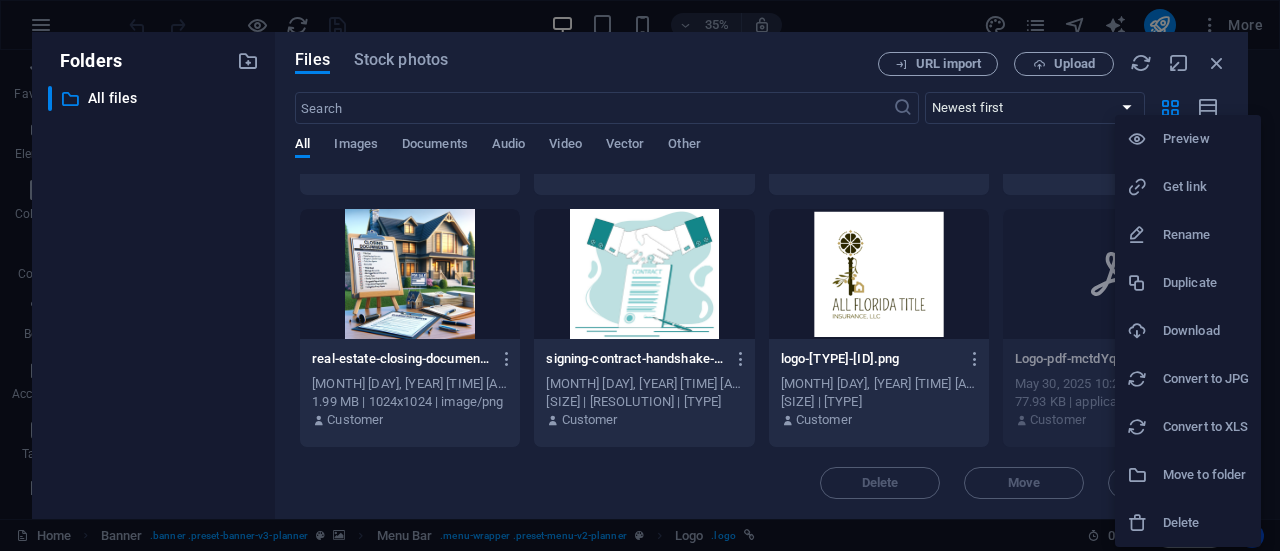 click on "Download" at bounding box center [1206, 331] 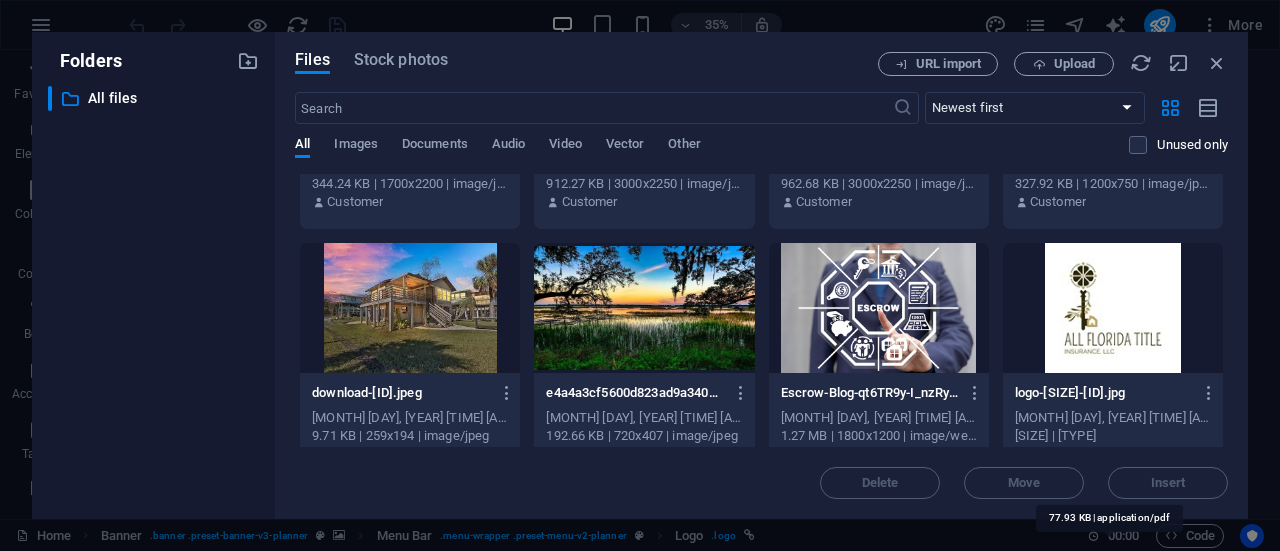 scroll, scrollTop: 1278, scrollLeft: 0, axis: vertical 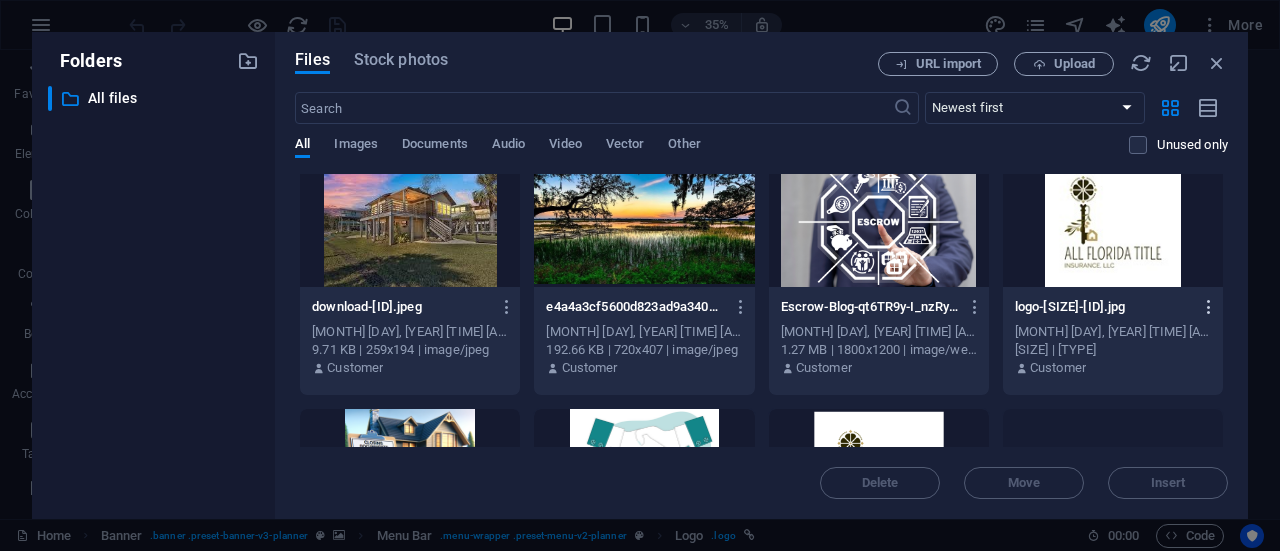 click at bounding box center [1209, 307] 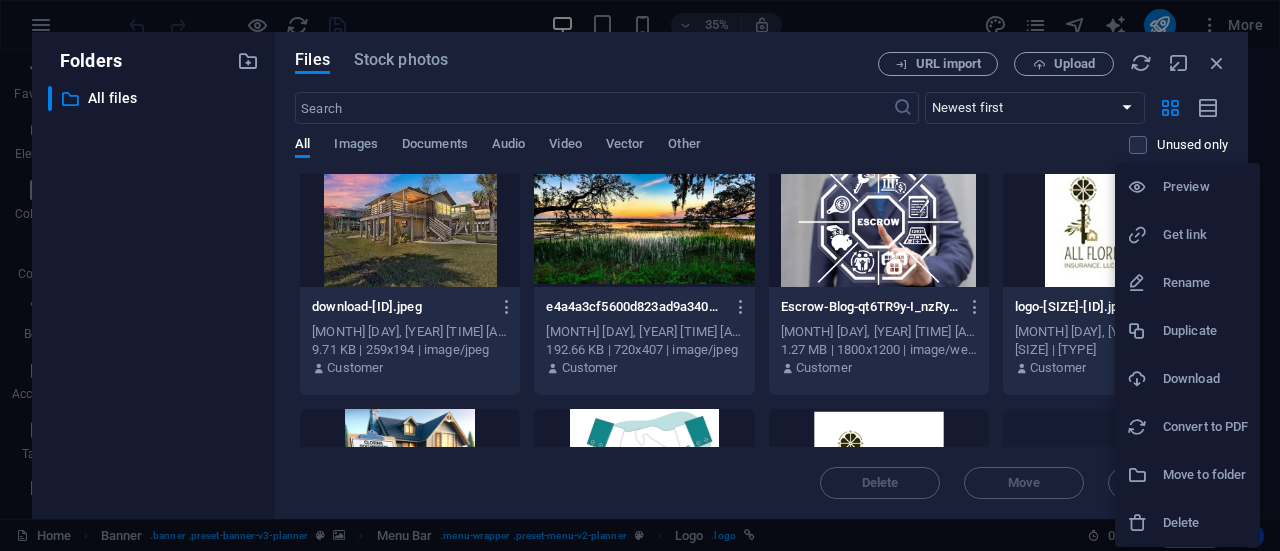 click on "Download" at bounding box center (1205, 379) 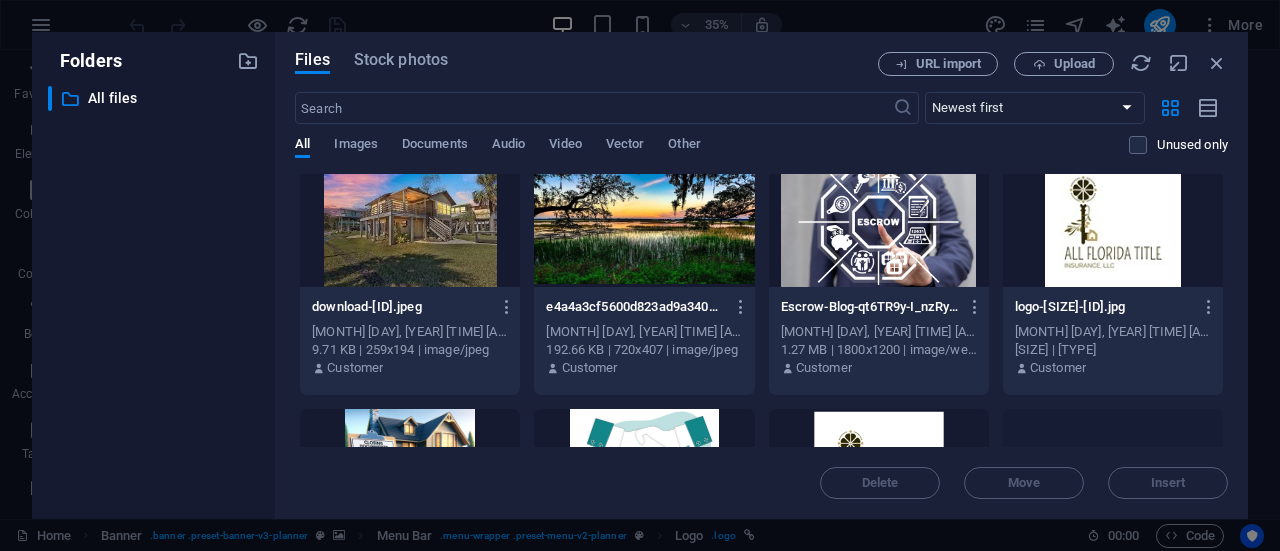 click on "e4a4a3cf5600d823ad9a340c480e500b--south-carolina-beautiful-places-IeeQs7EaUf67DCF7SqtHIQ.jpg e4a4a3cf5600d823ad9a340c480e500b--south-carolina-beautiful-places-IeeQs7EaUf67DCF7SqtHIQ.jpg [MONTH] [DAY], [YEAR] [TIME] [AM/PM] [SIZE] | [RESOLUTION] | [TYPE] Customer" at bounding box center [644, 338] 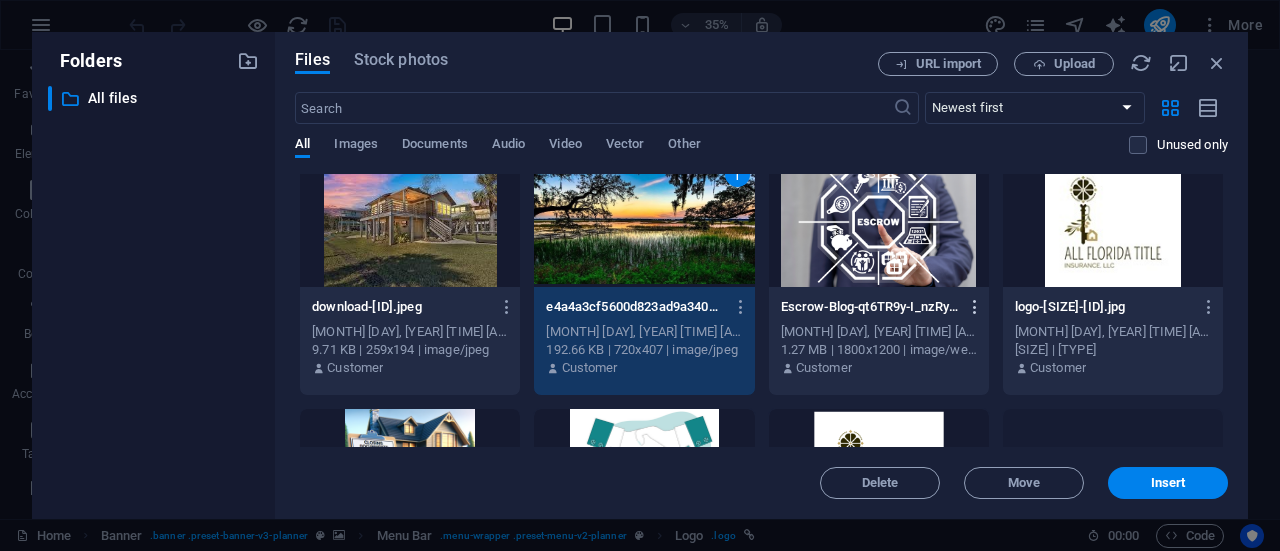 click at bounding box center (975, 307) 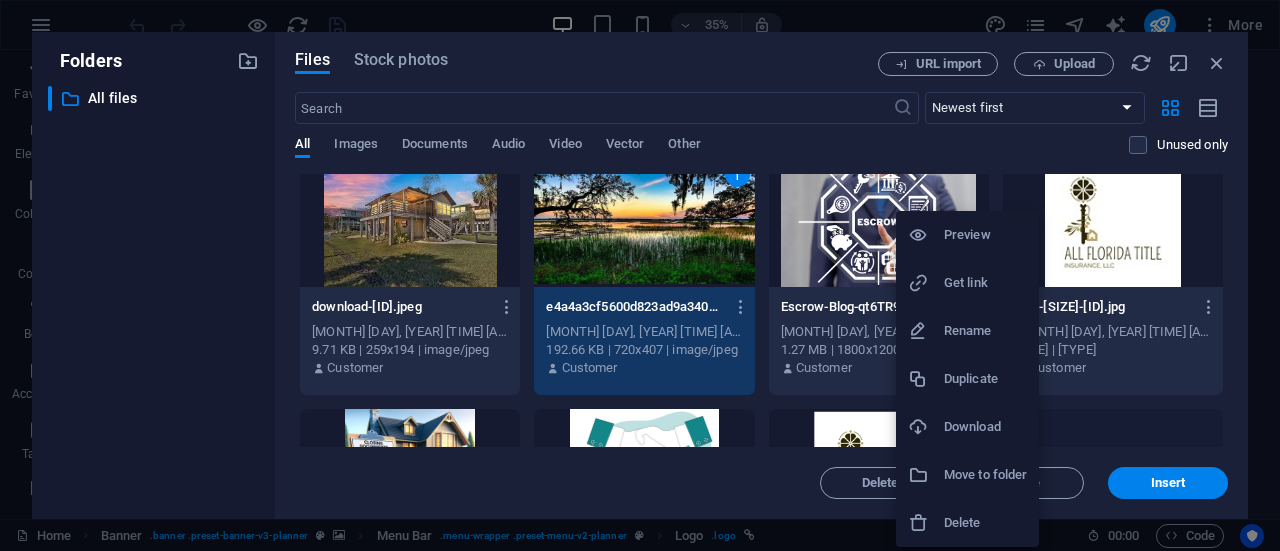 drag, startPoint x: 982, startPoint y: 380, endPoint x: 968, endPoint y: 427, distance: 49.0408 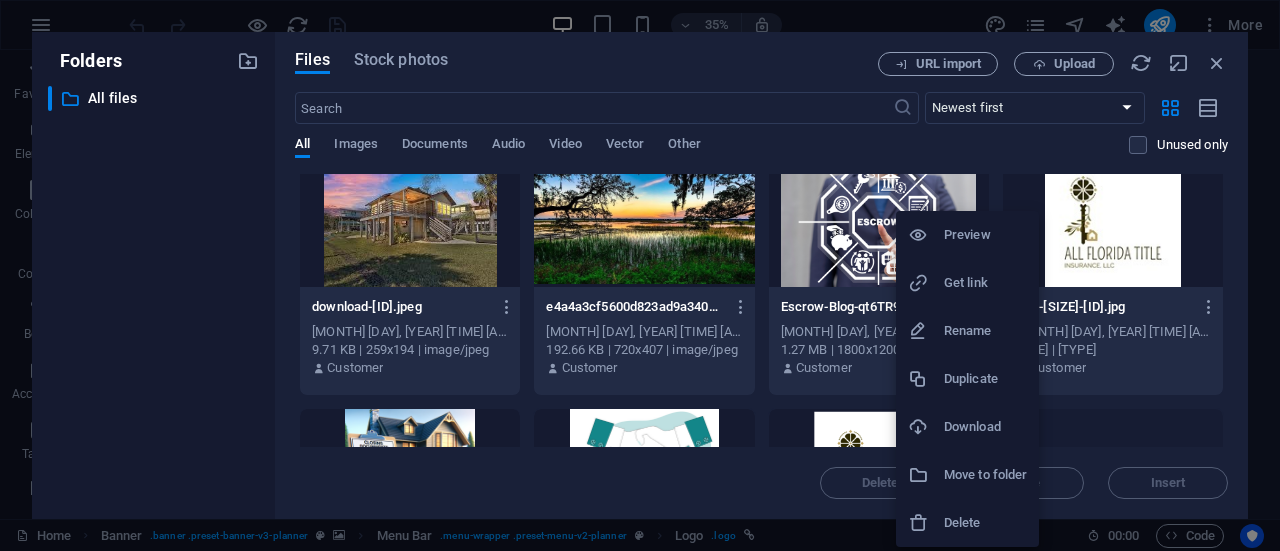 click on "Download" at bounding box center [985, 427] 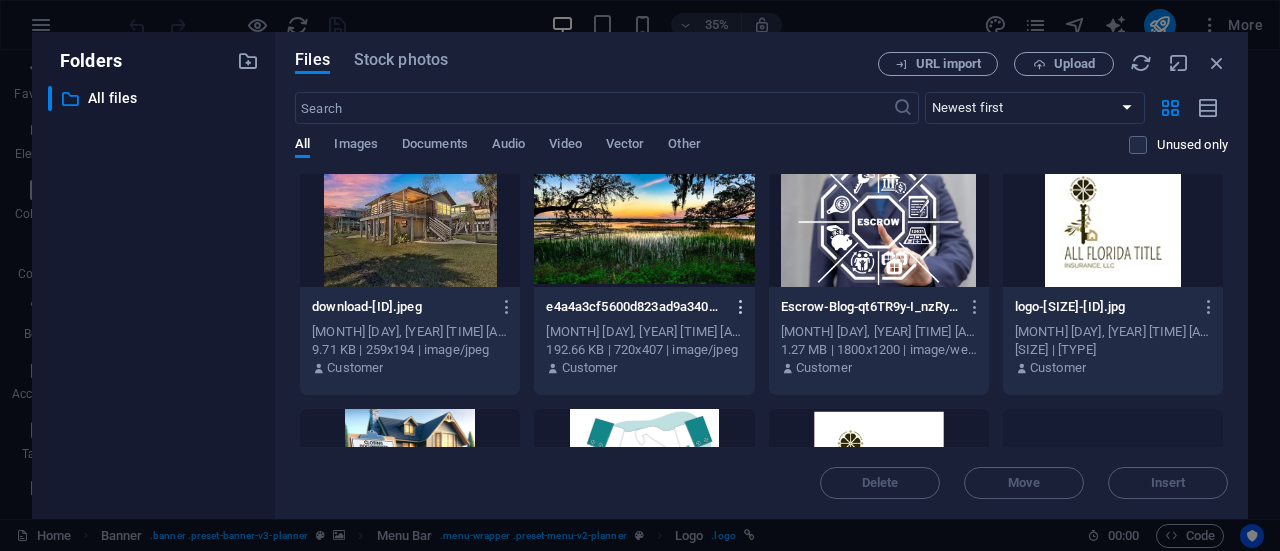 click at bounding box center (741, 307) 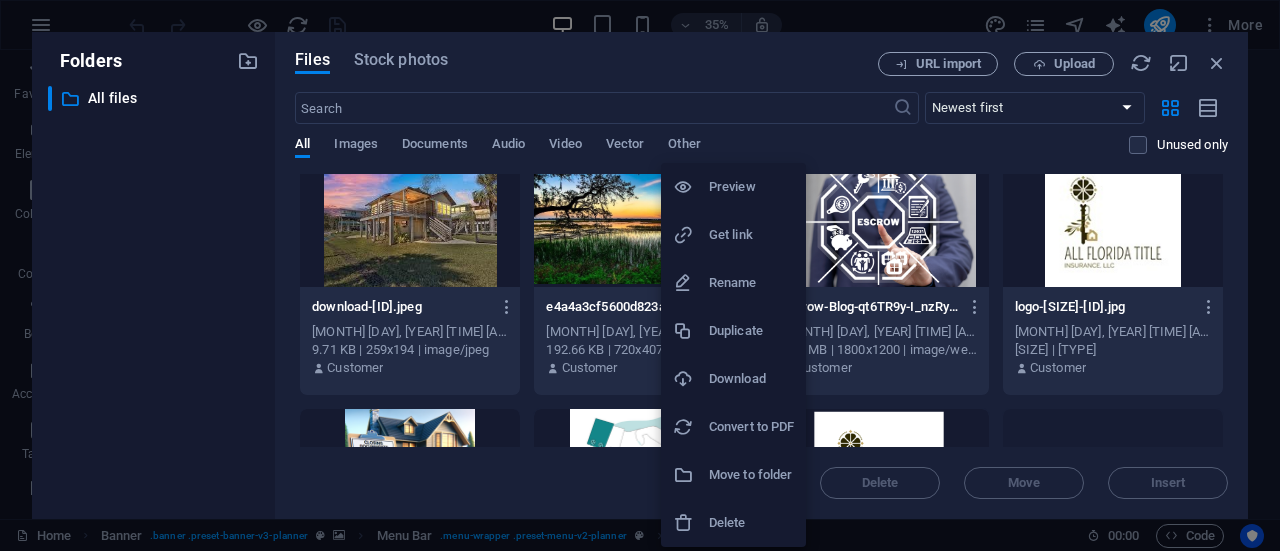 click on "Download" at bounding box center [751, 379] 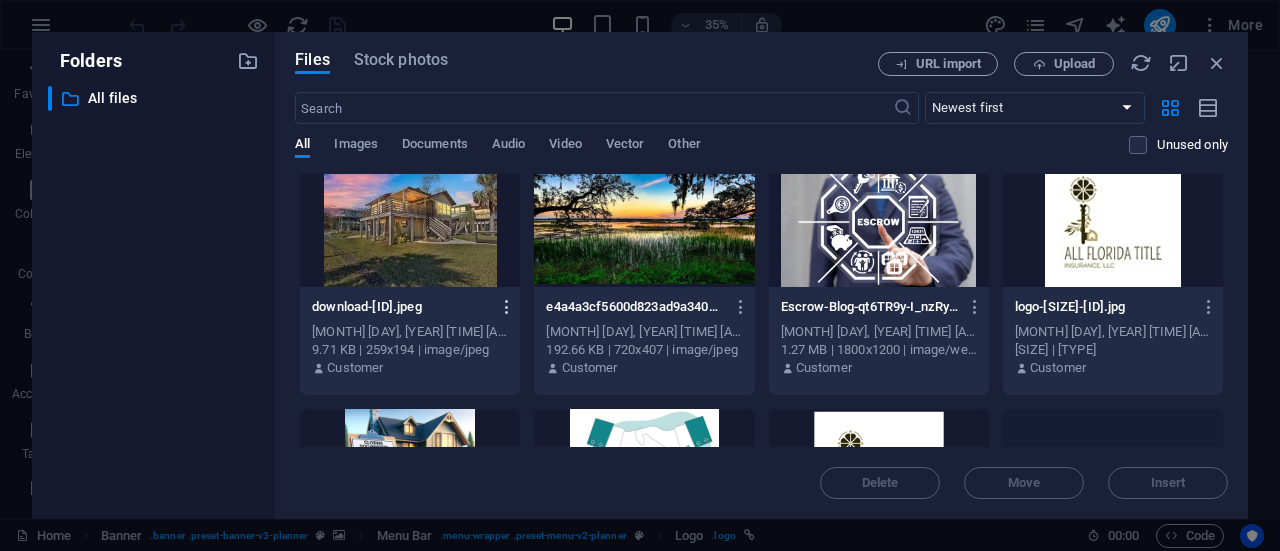 click at bounding box center [507, 307] 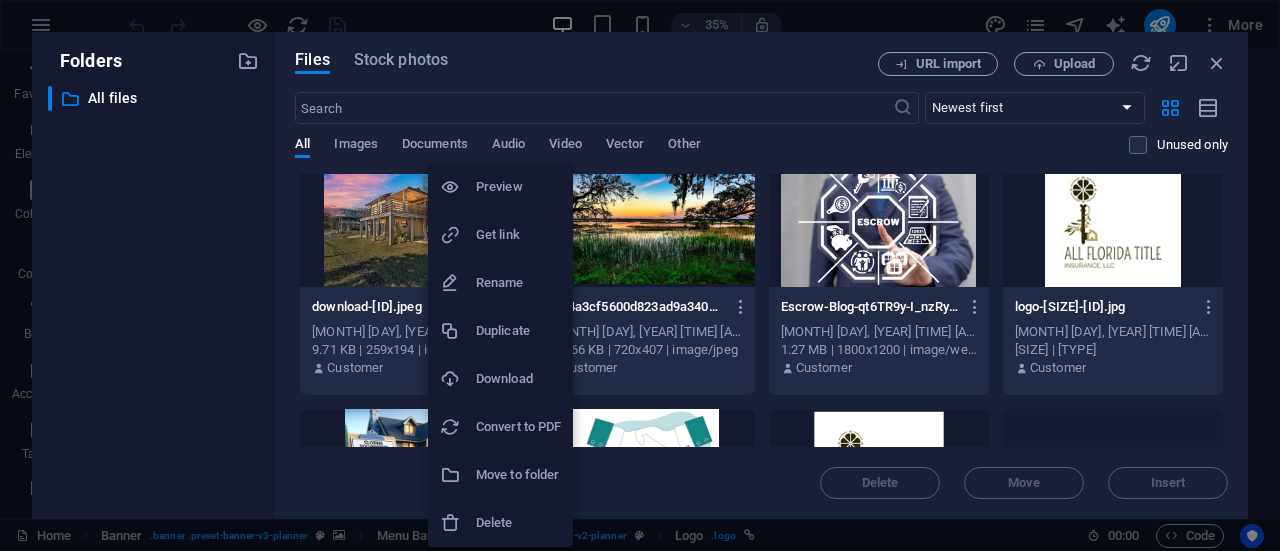 click on "Download" at bounding box center [500, 379] 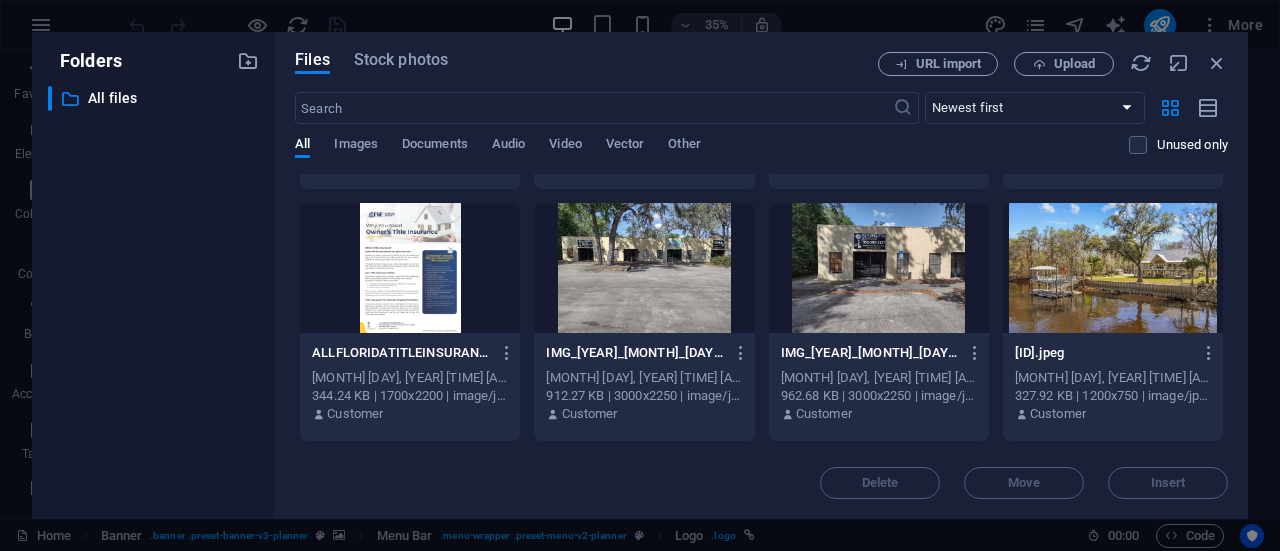 scroll, scrollTop: 978, scrollLeft: 0, axis: vertical 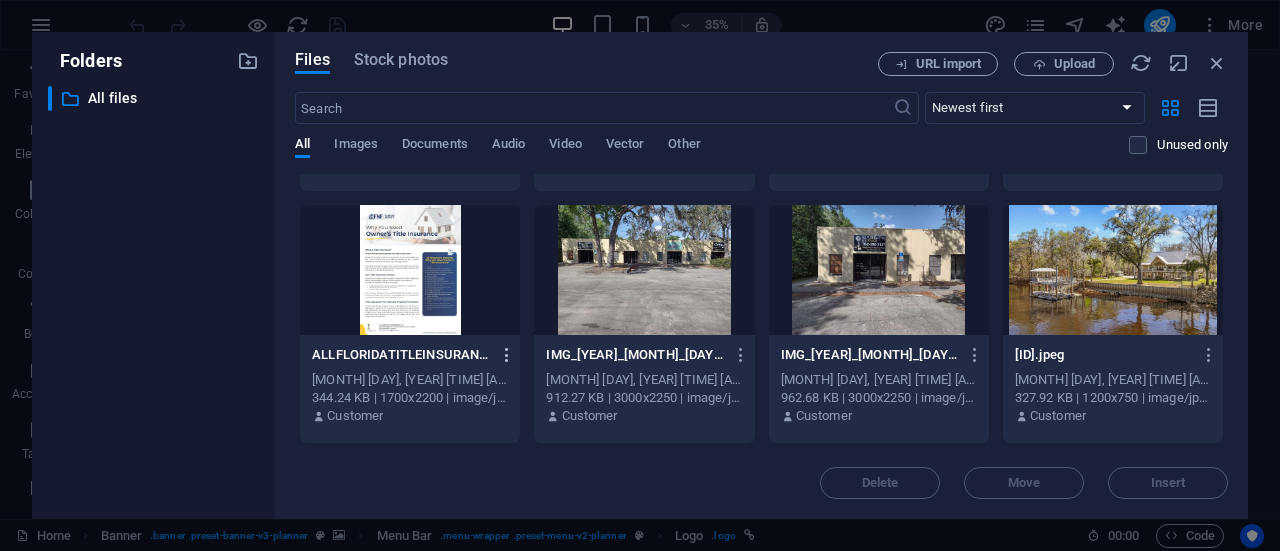 click at bounding box center [507, 355] 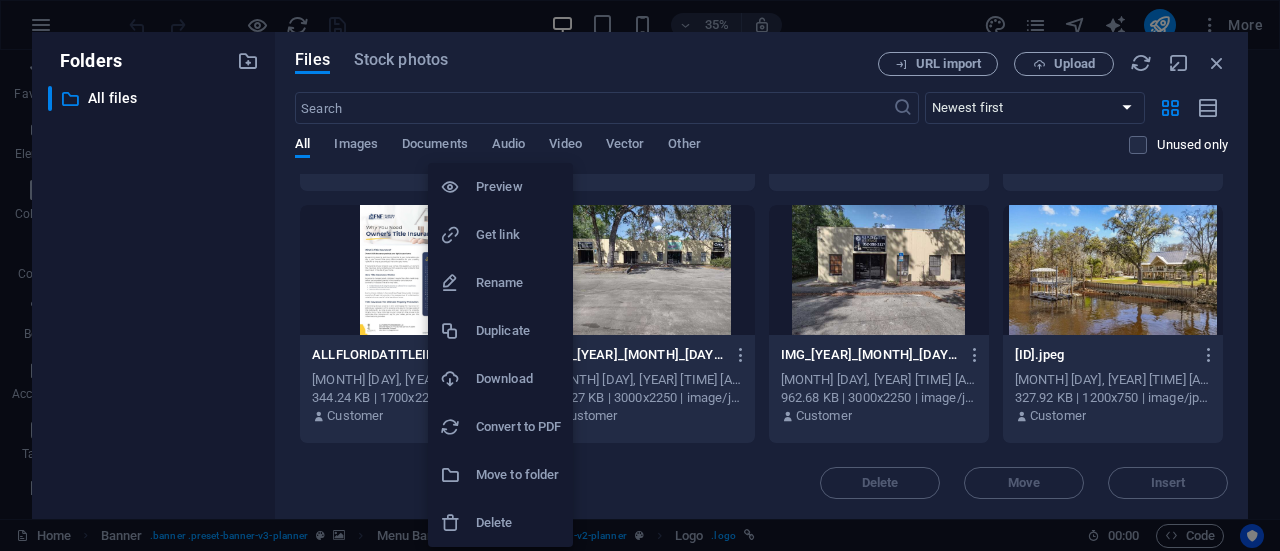 click on "Download" at bounding box center [518, 379] 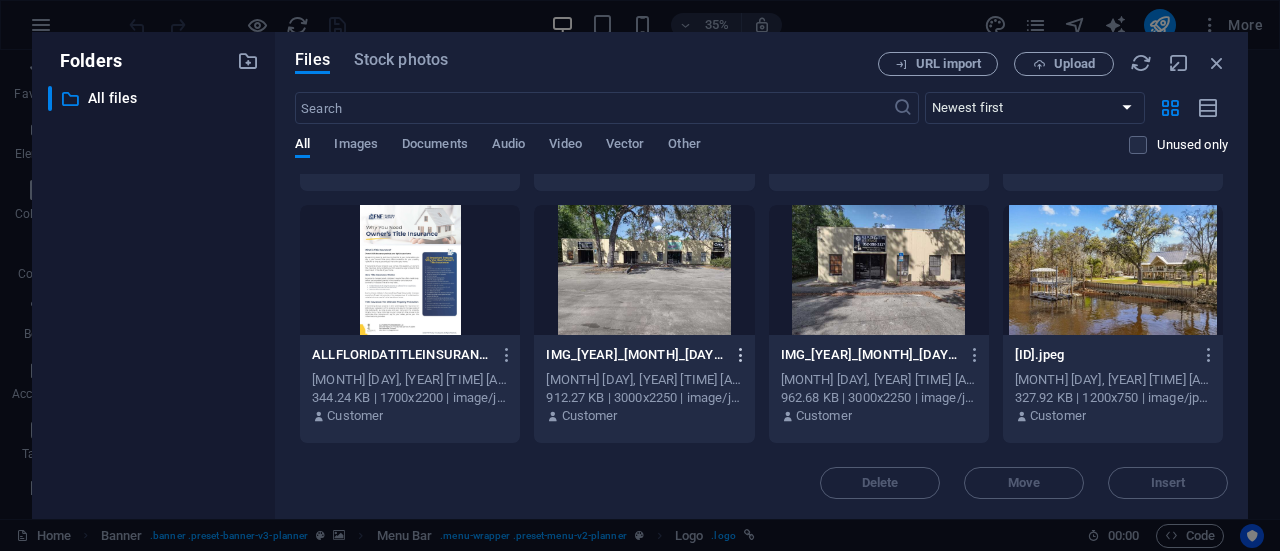 click at bounding box center [741, 355] 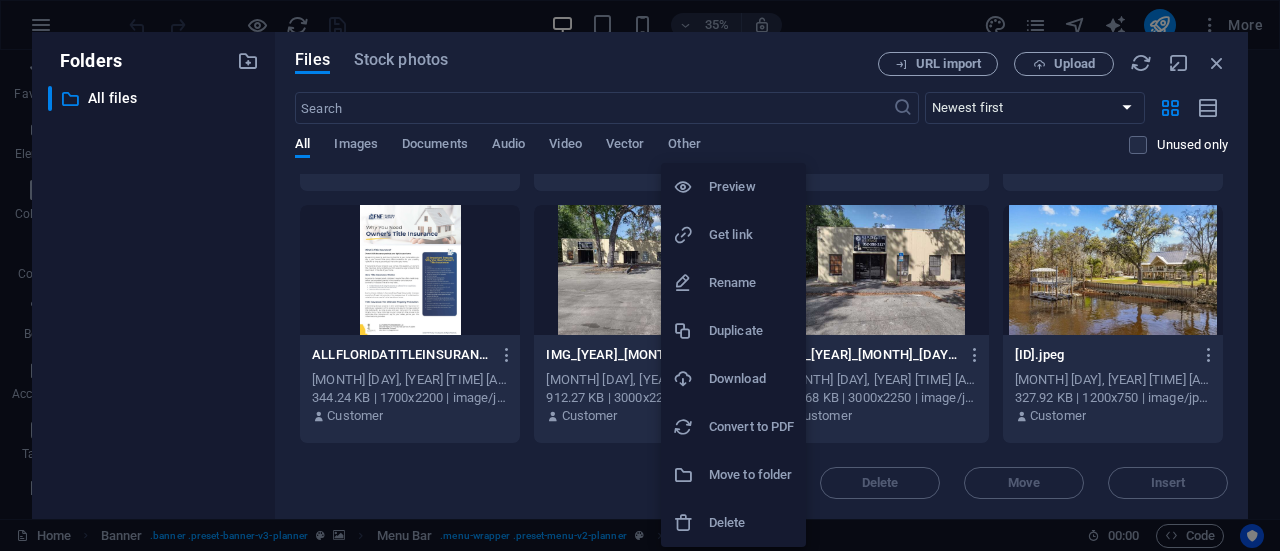 click on "Download" at bounding box center [751, 379] 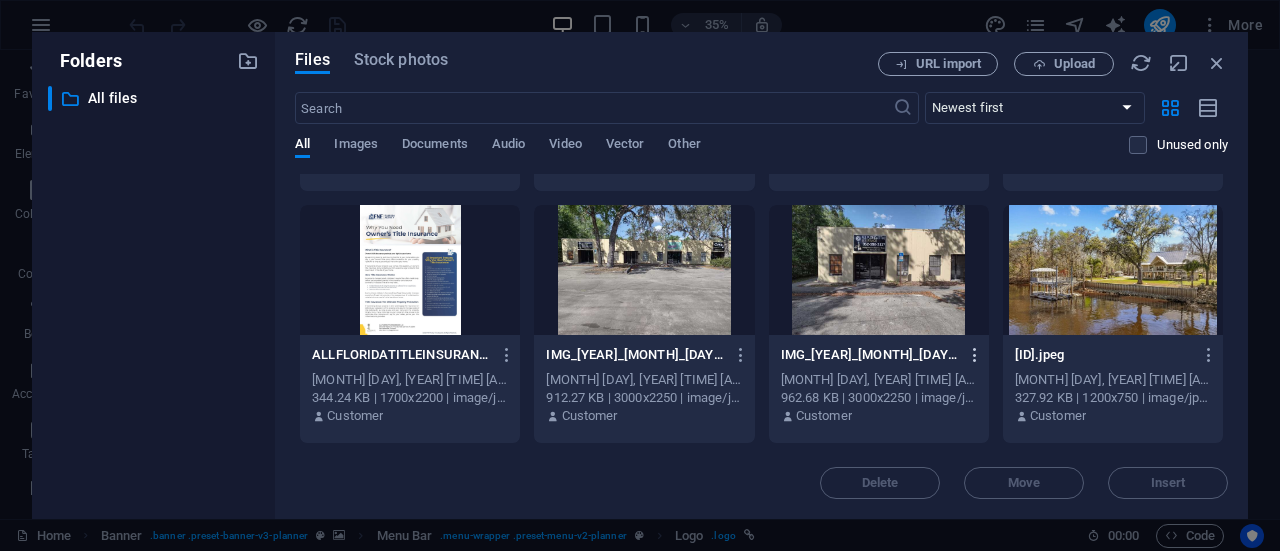 click at bounding box center (975, 355) 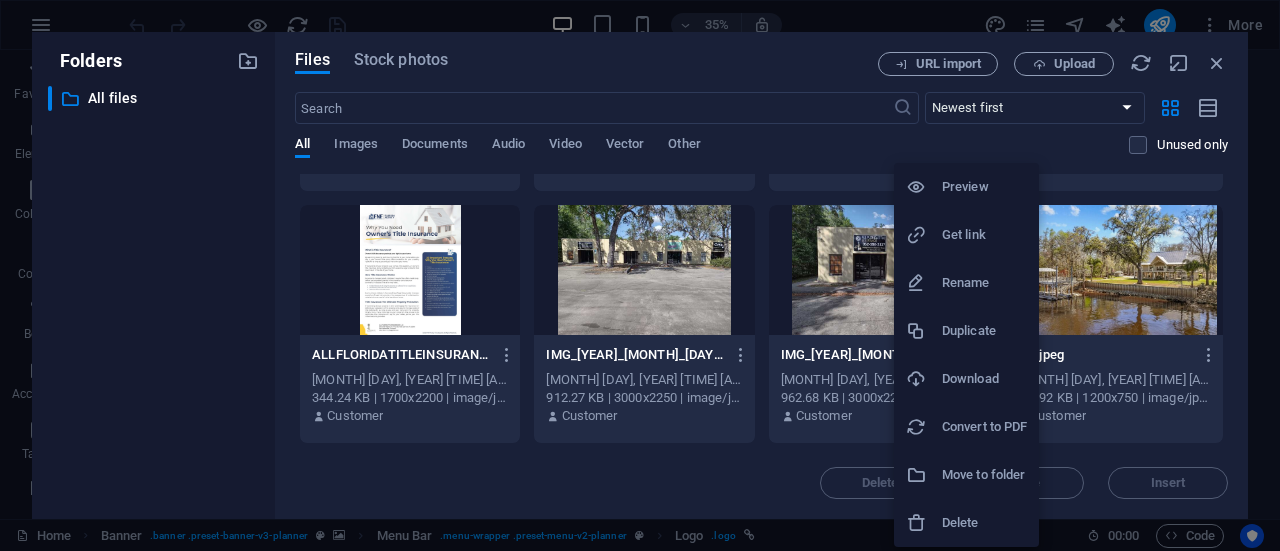 click on "Download" at bounding box center (984, 379) 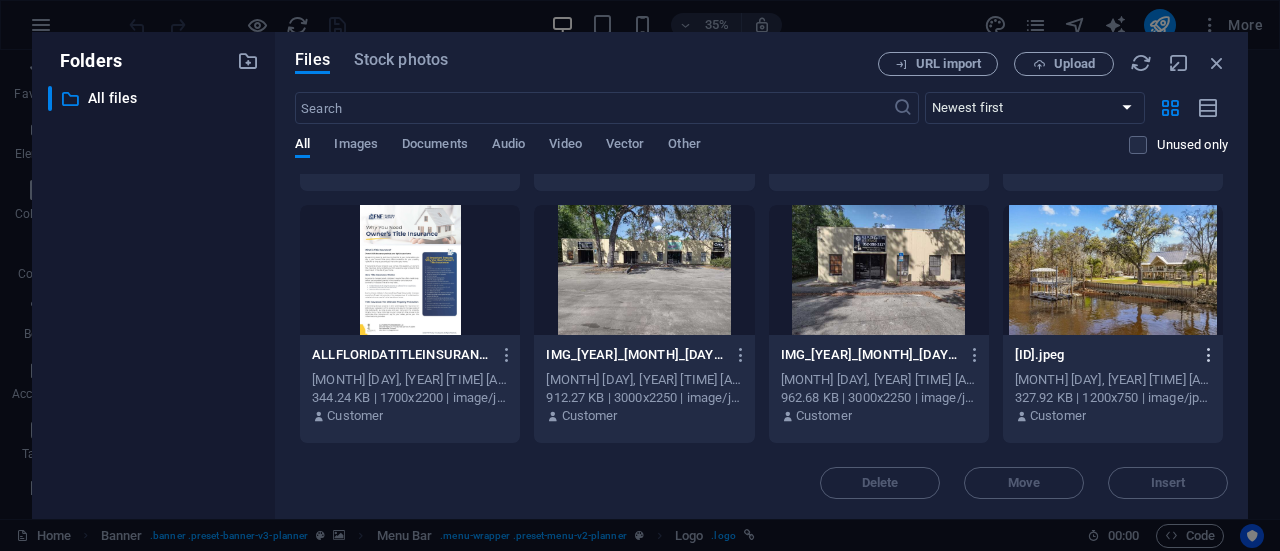 click at bounding box center (1209, 355) 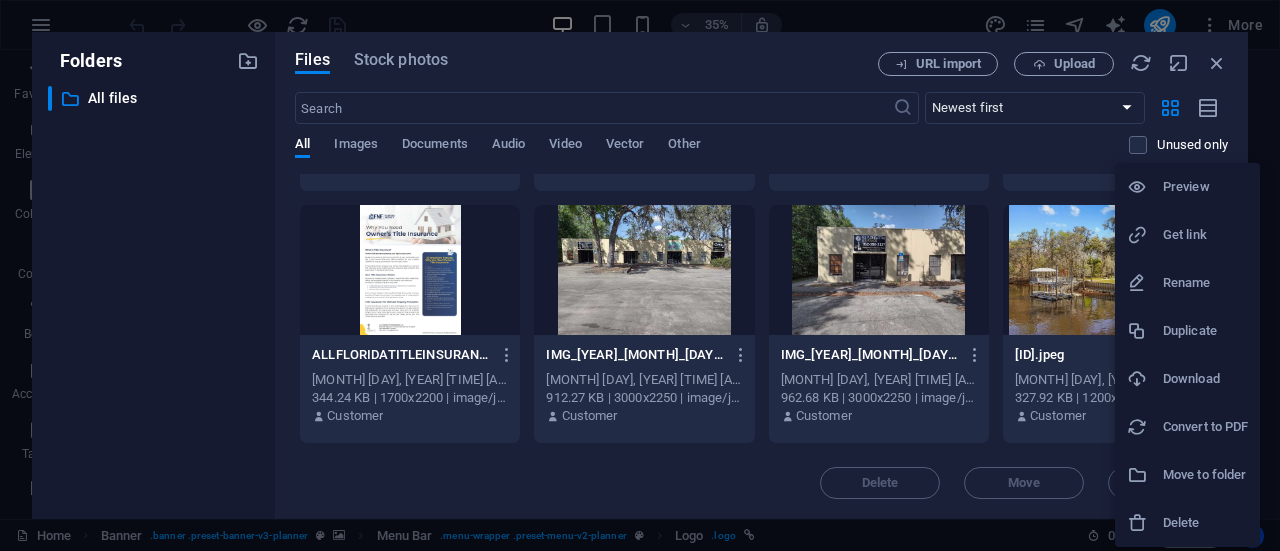 click on "Download" at bounding box center (1205, 379) 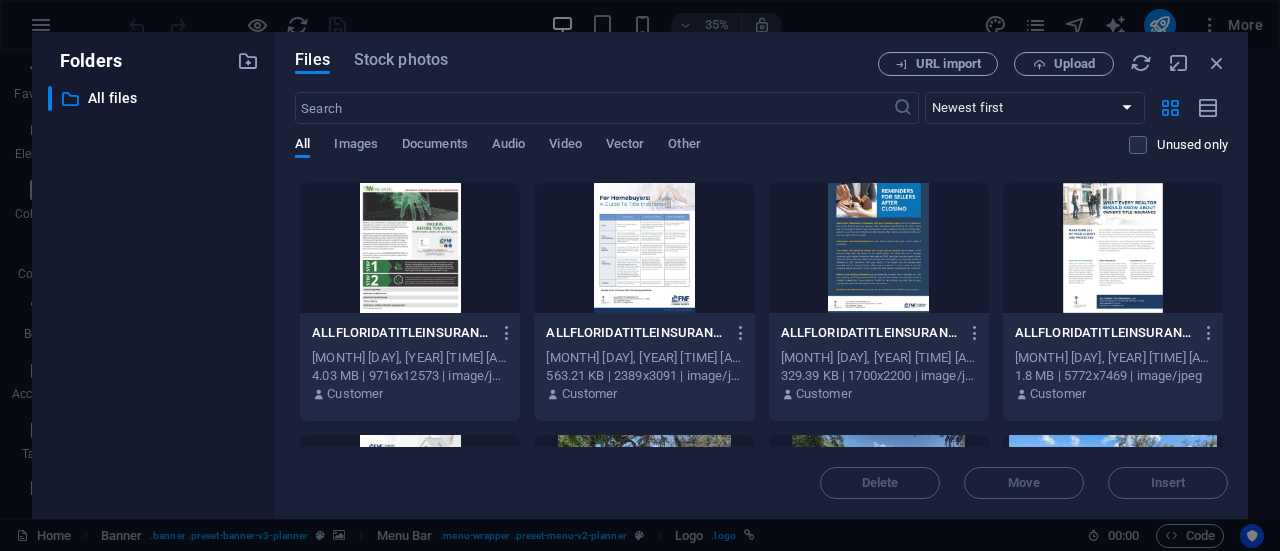 scroll, scrollTop: 678, scrollLeft: 0, axis: vertical 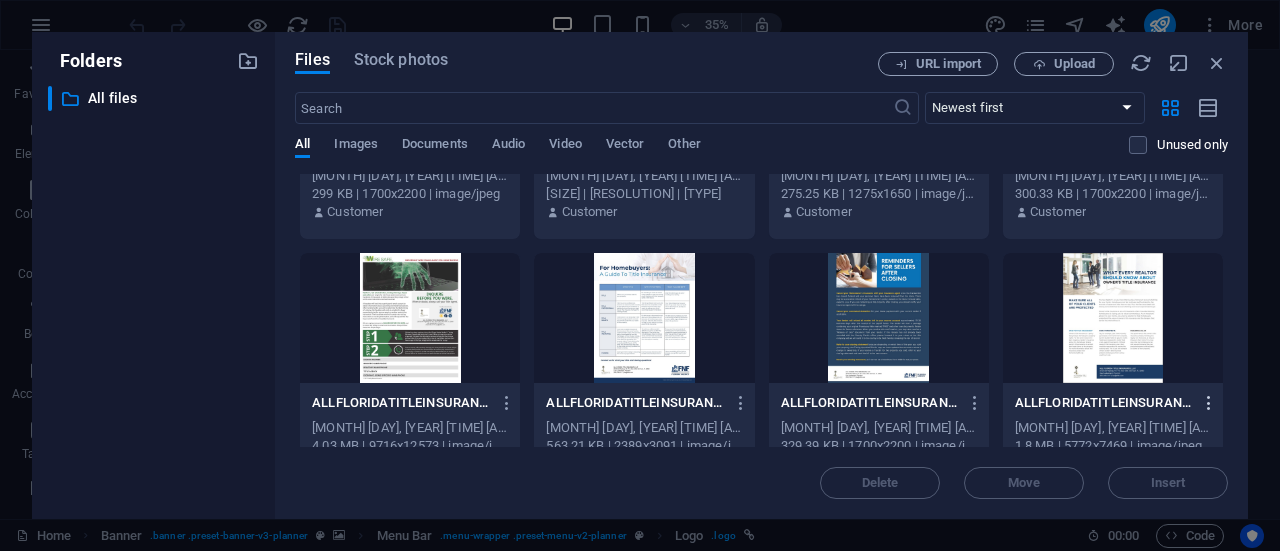 click at bounding box center [1209, 403] 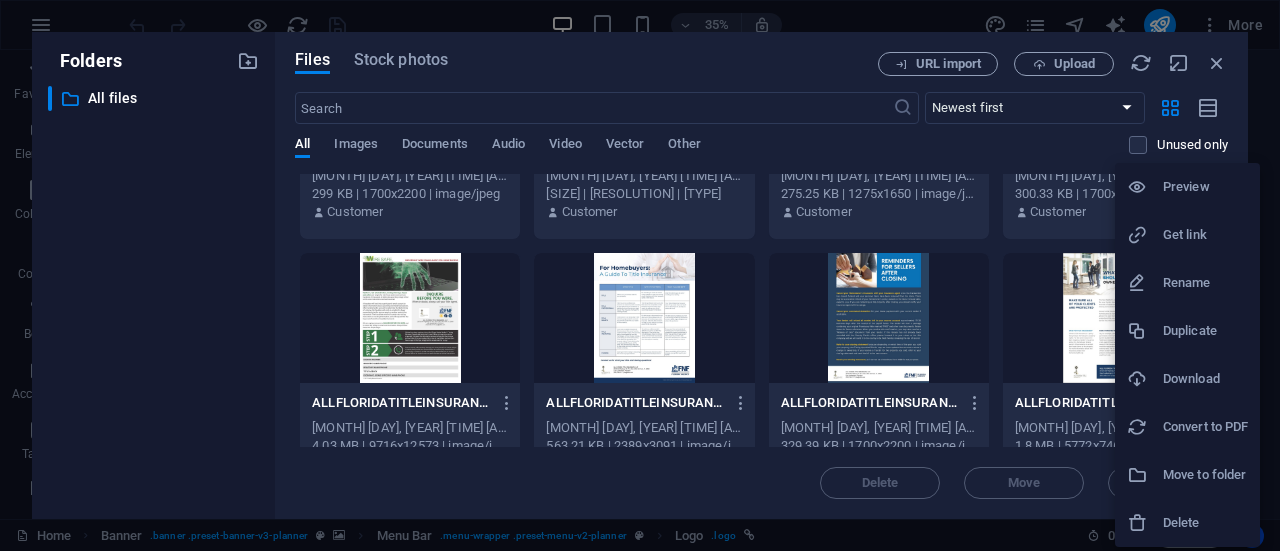 click at bounding box center [1145, 379] 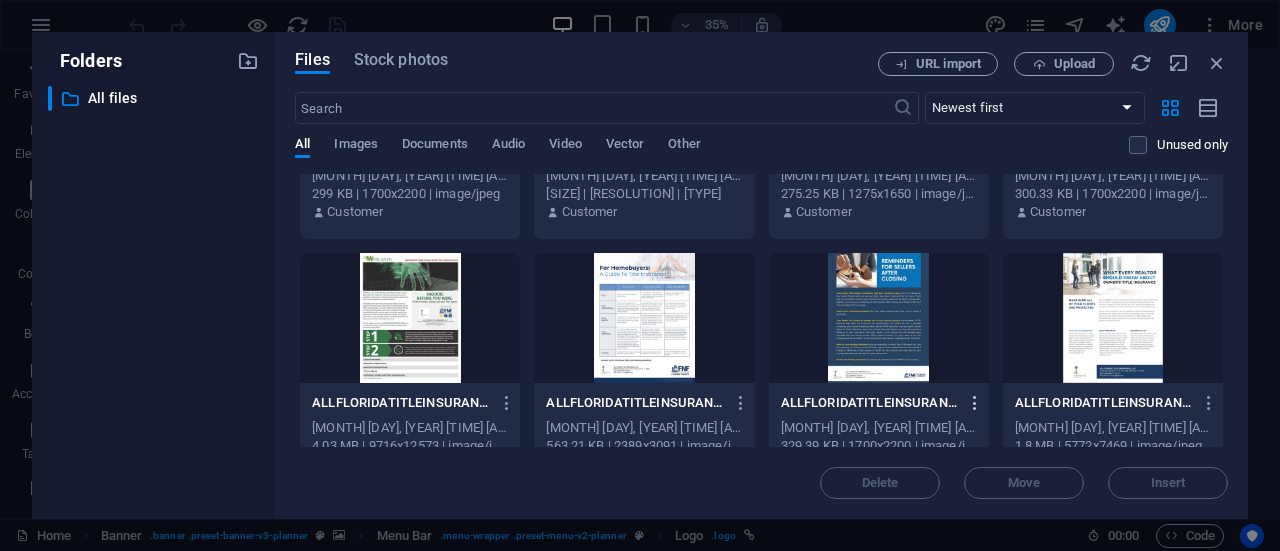 click at bounding box center [975, 403] 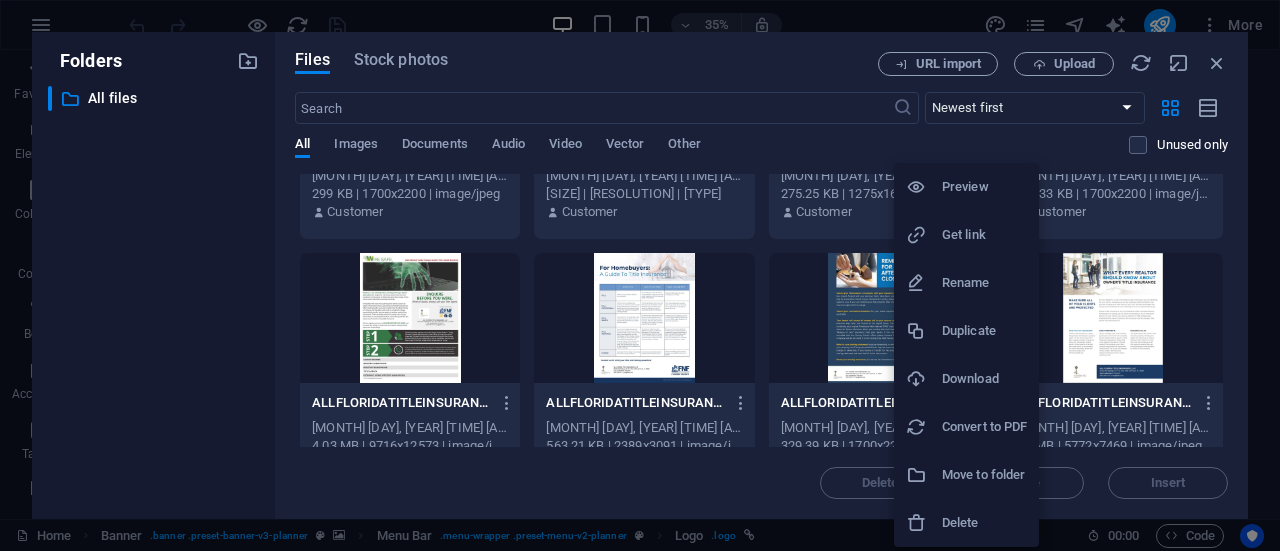 click on "Download" at bounding box center (984, 379) 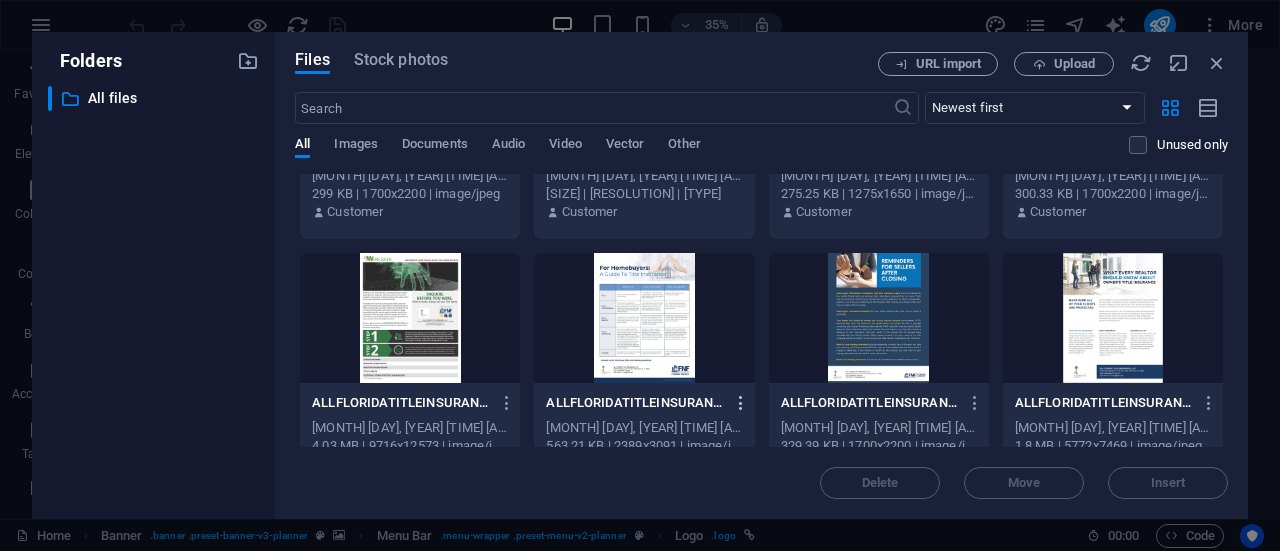 click at bounding box center (741, 403) 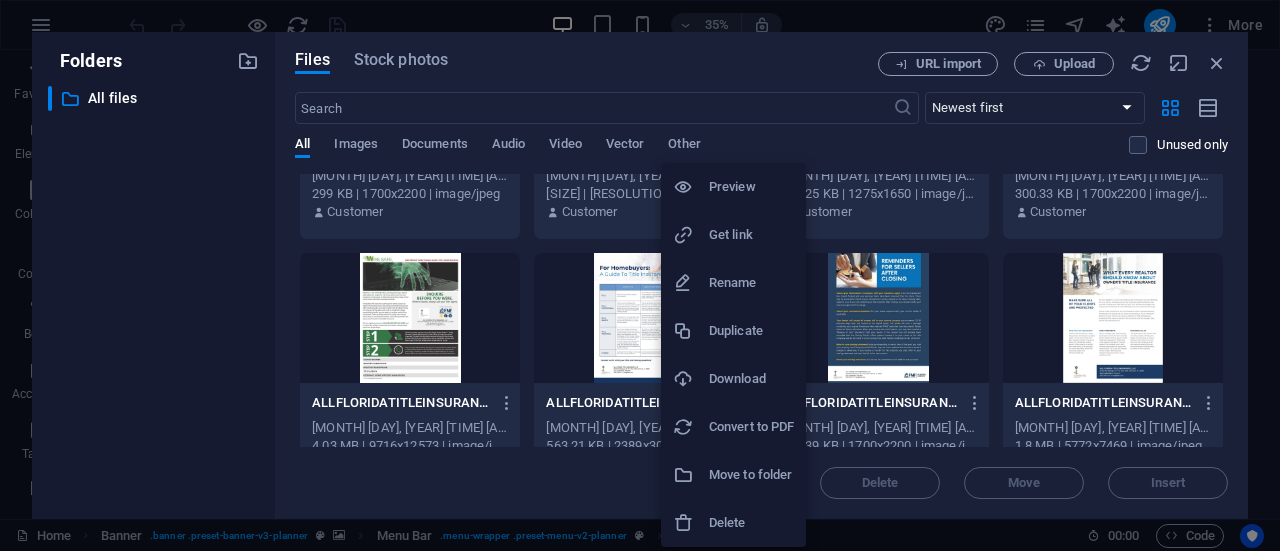 click on "Download" at bounding box center [751, 379] 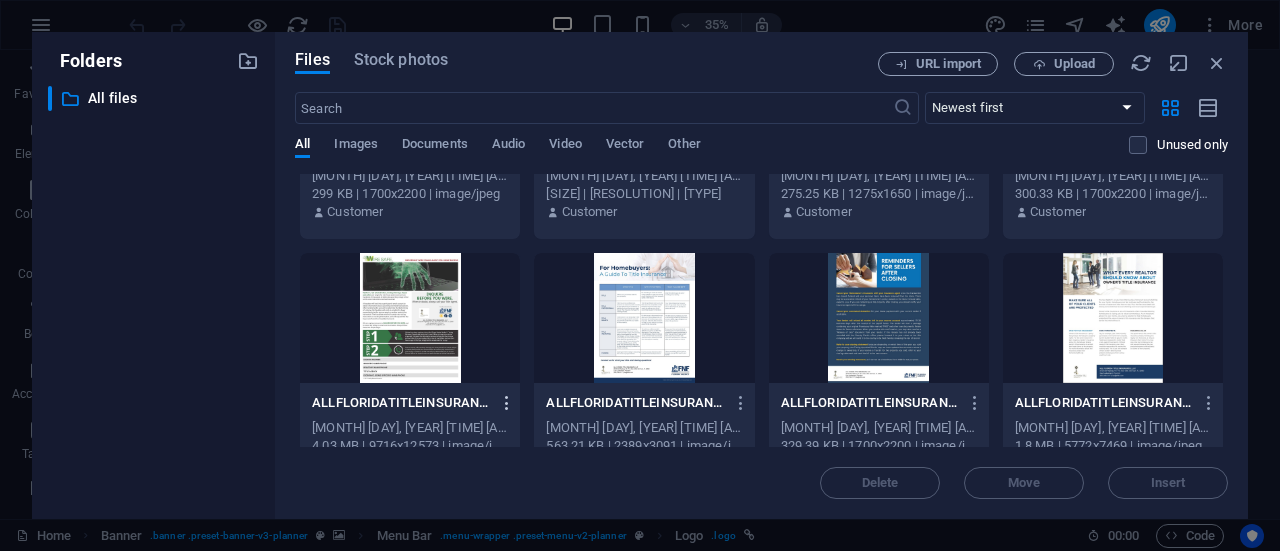 click at bounding box center (507, 403) 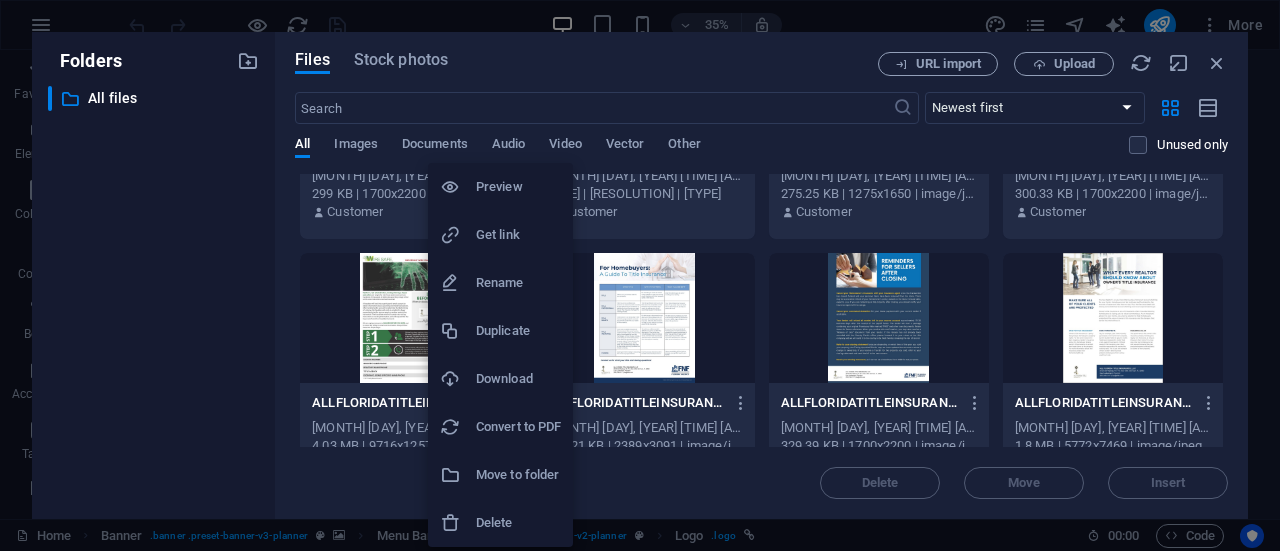 click on "Download" at bounding box center [518, 379] 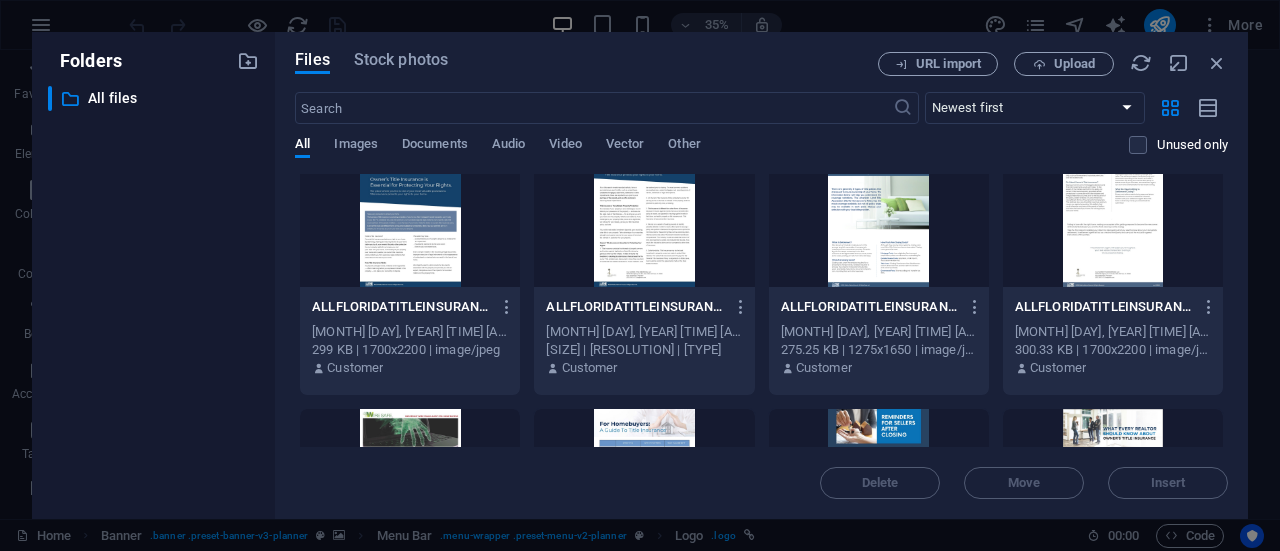 scroll, scrollTop: 478, scrollLeft: 0, axis: vertical 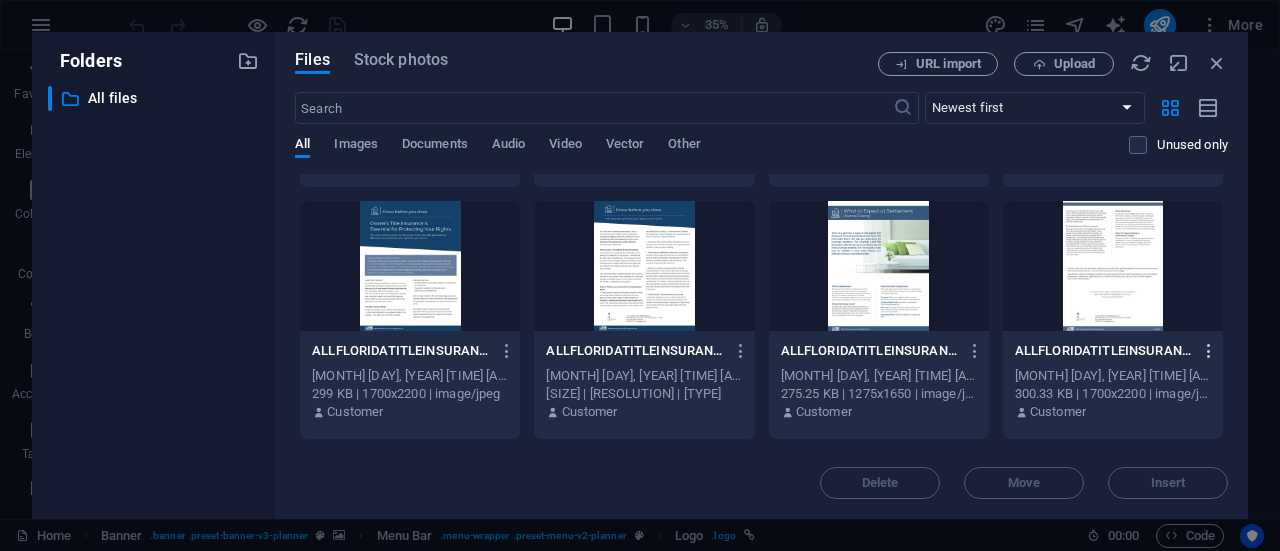 click at bounding box center [1209, 351] 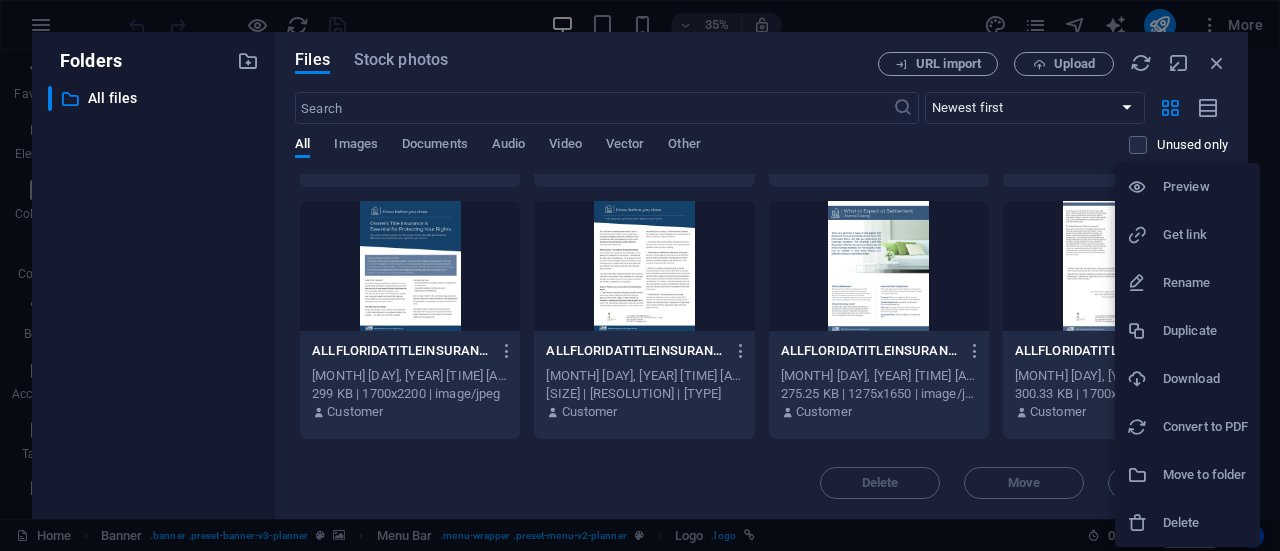 click on "Download" at bounding box center [1205, 379] 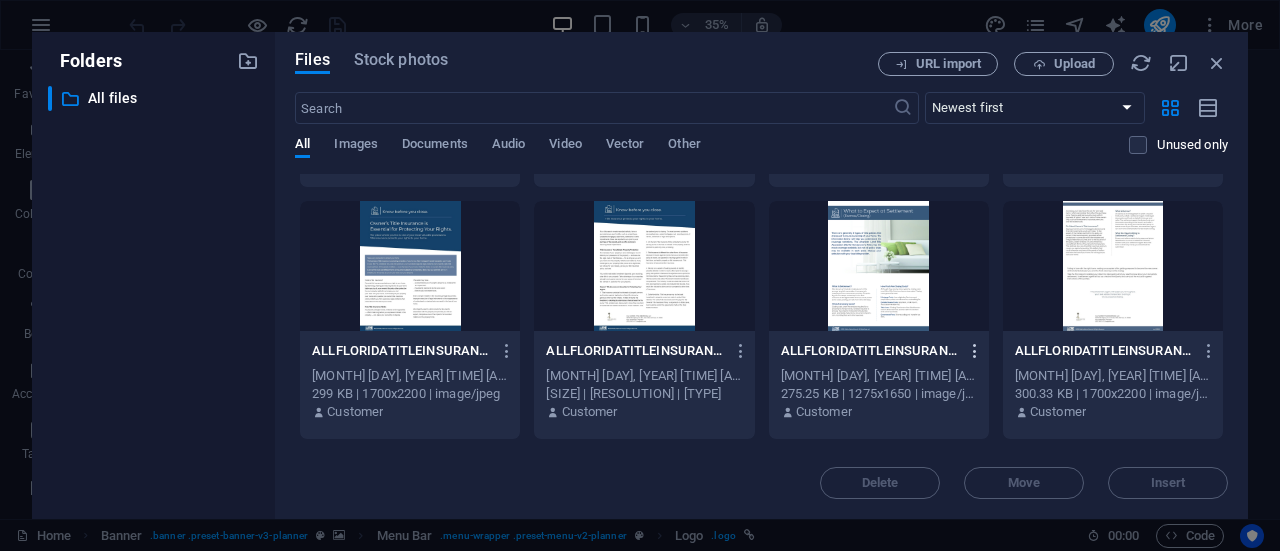 click at bounding box center (975, 351) 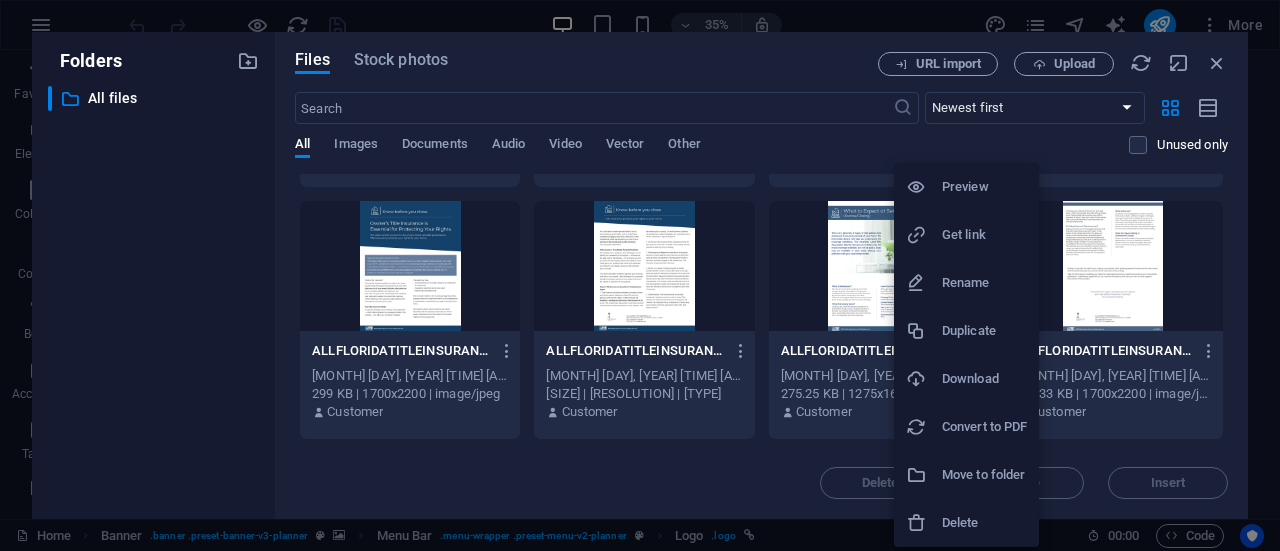 click on "Download" at bounding box center [984, 379] 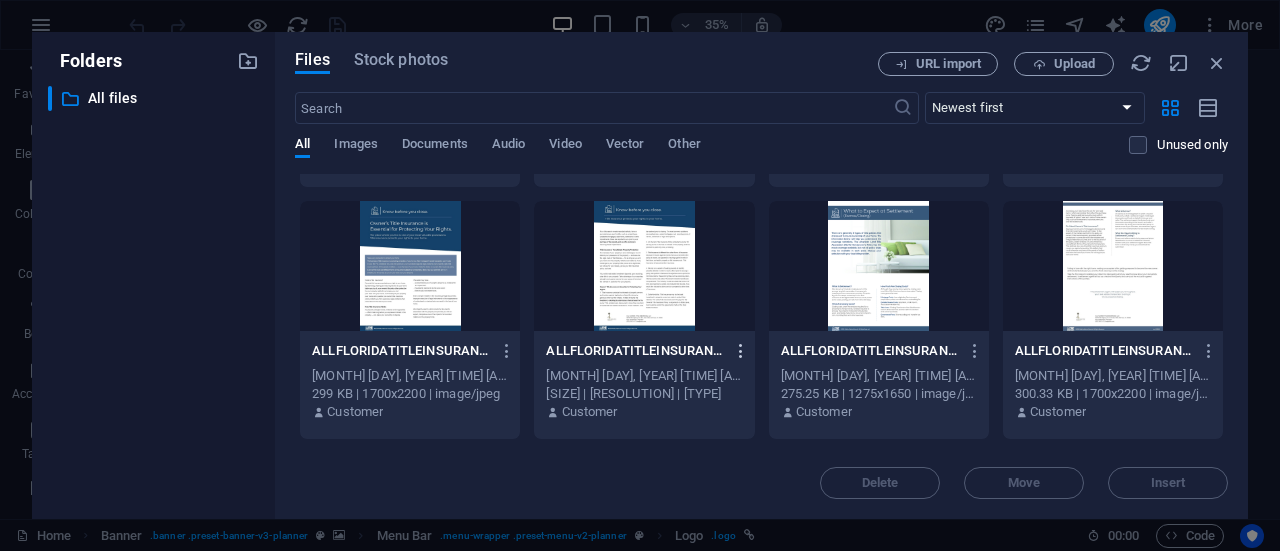 click at bounding box center [741, 351] 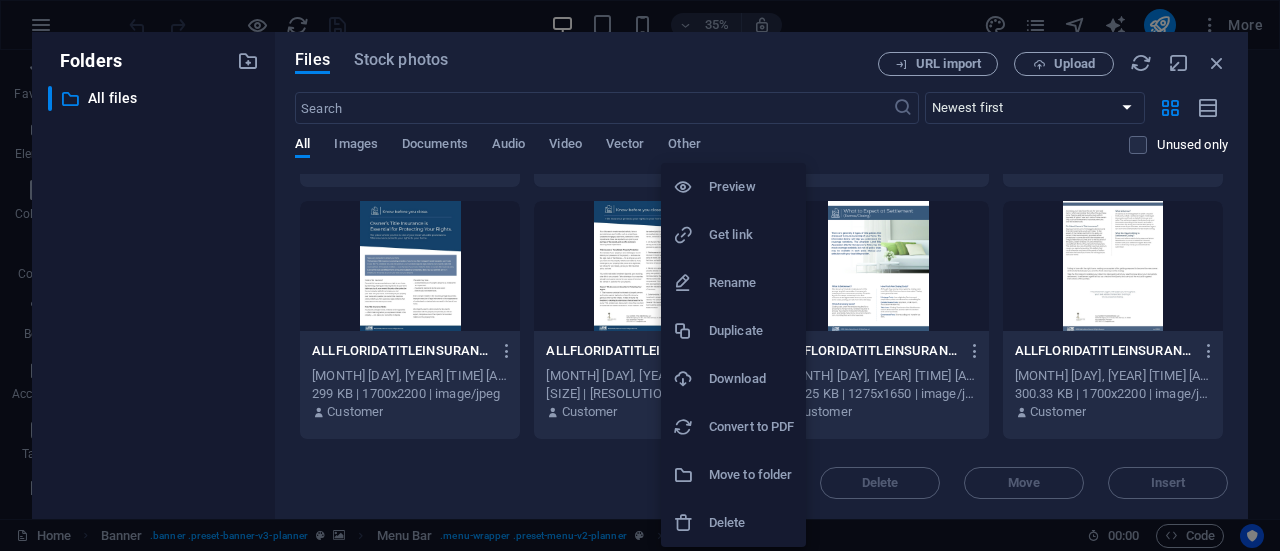 drag, startPoint x: 747, startPoint y: 383, endPoint x: 634, endPoint y: 343, distance: 119.870766 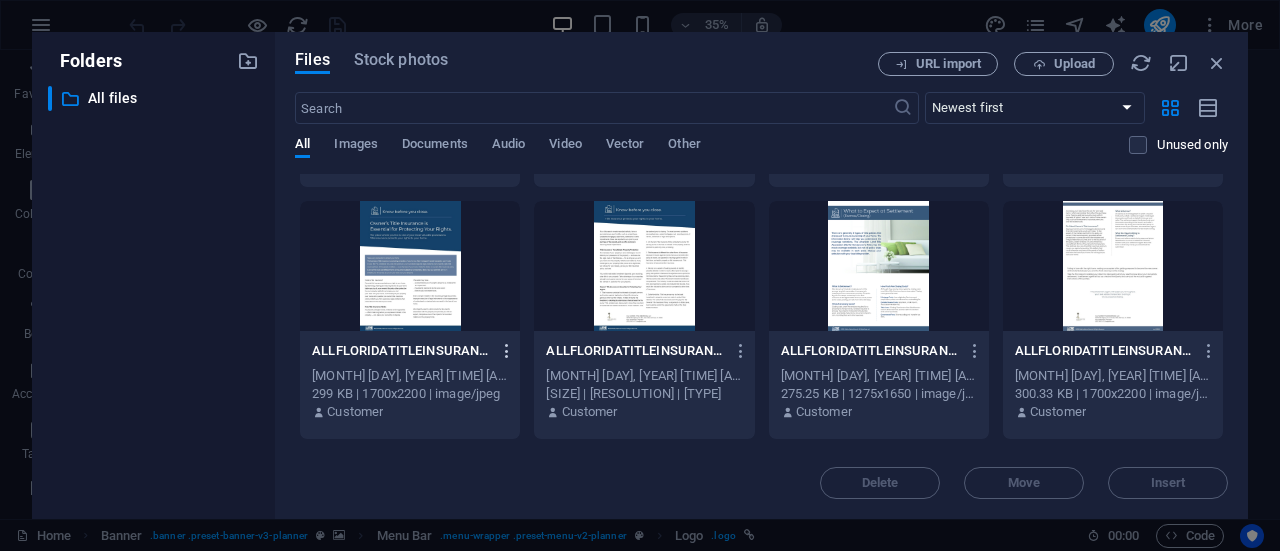 click at bounding box center (507, 351) 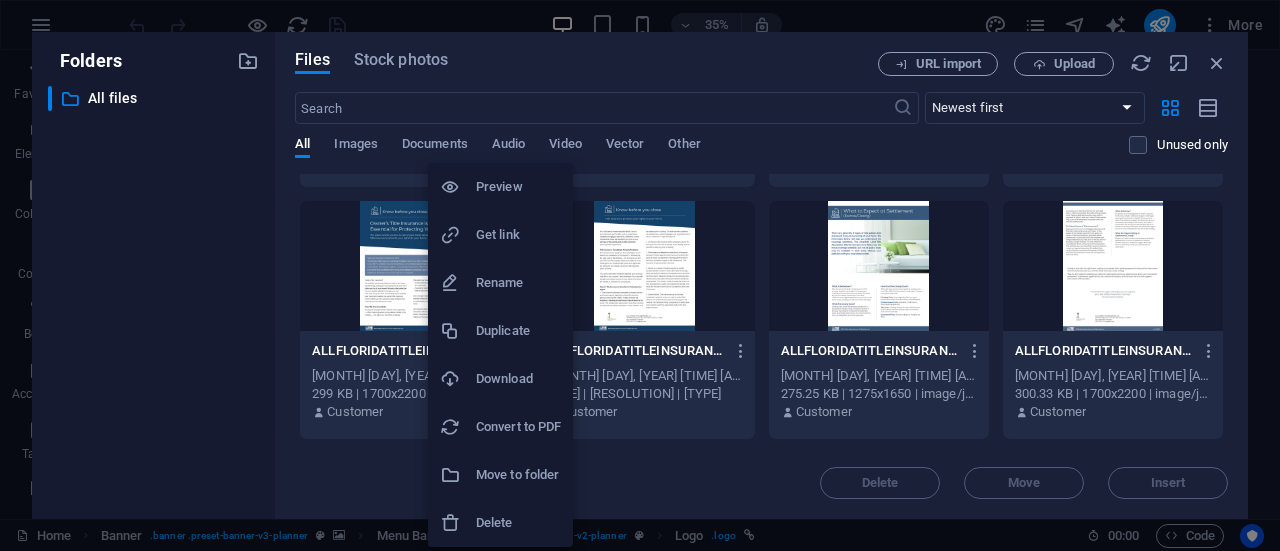 click on "Download" at bounding box center [518, 379] 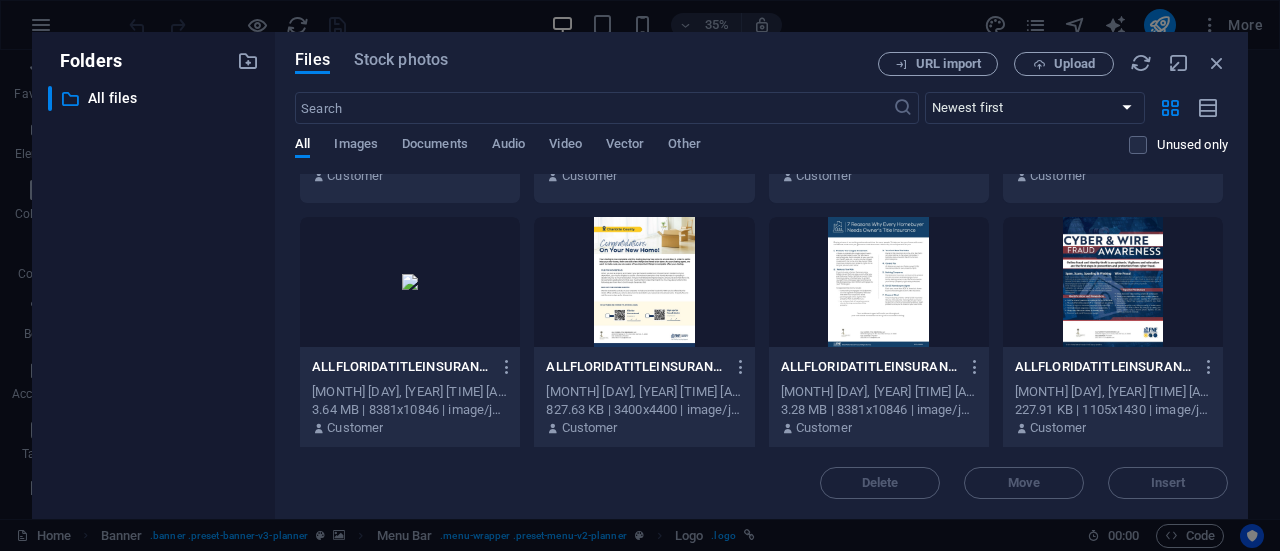scroll, scrollTop: 178, scrollLeft: 0, axis: vertical 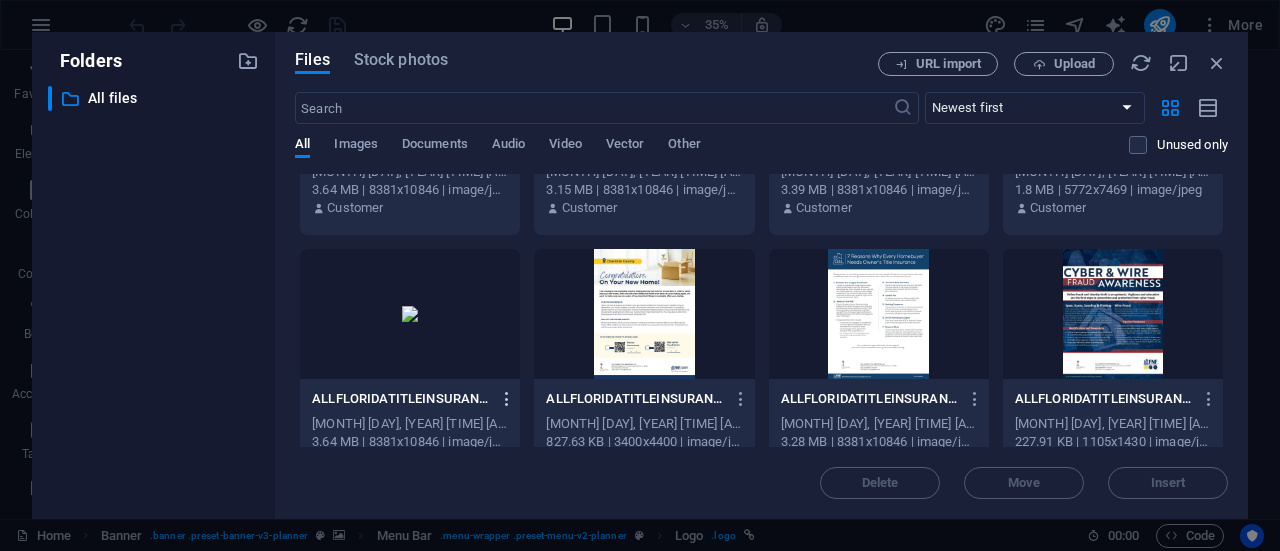 click at bounding box center (507, 399) 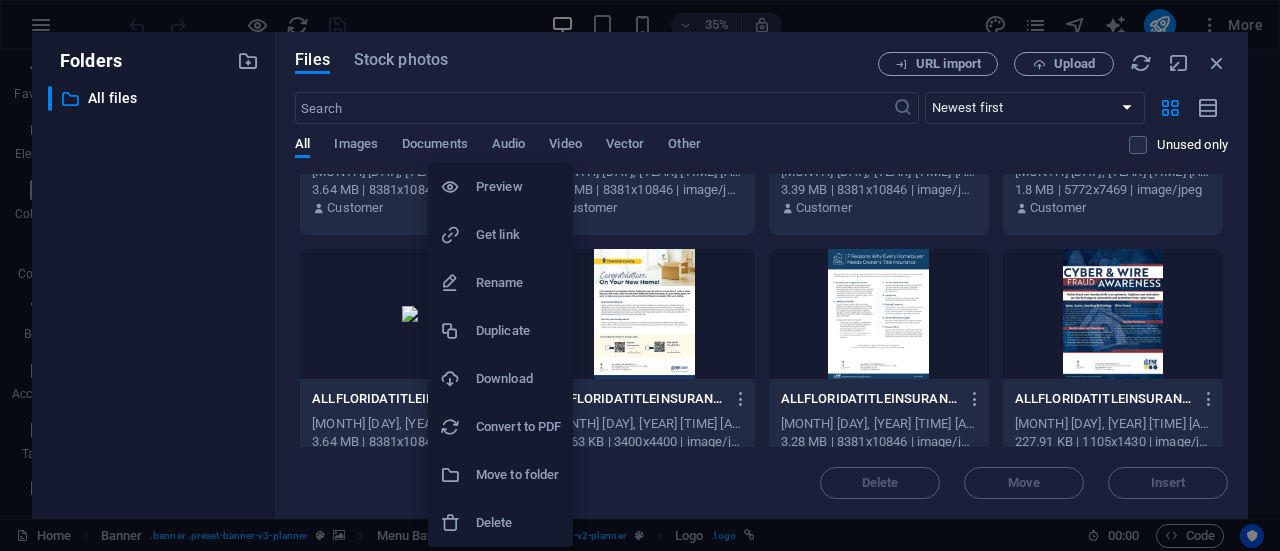 click on "Download" at bounding box center (518, 379) 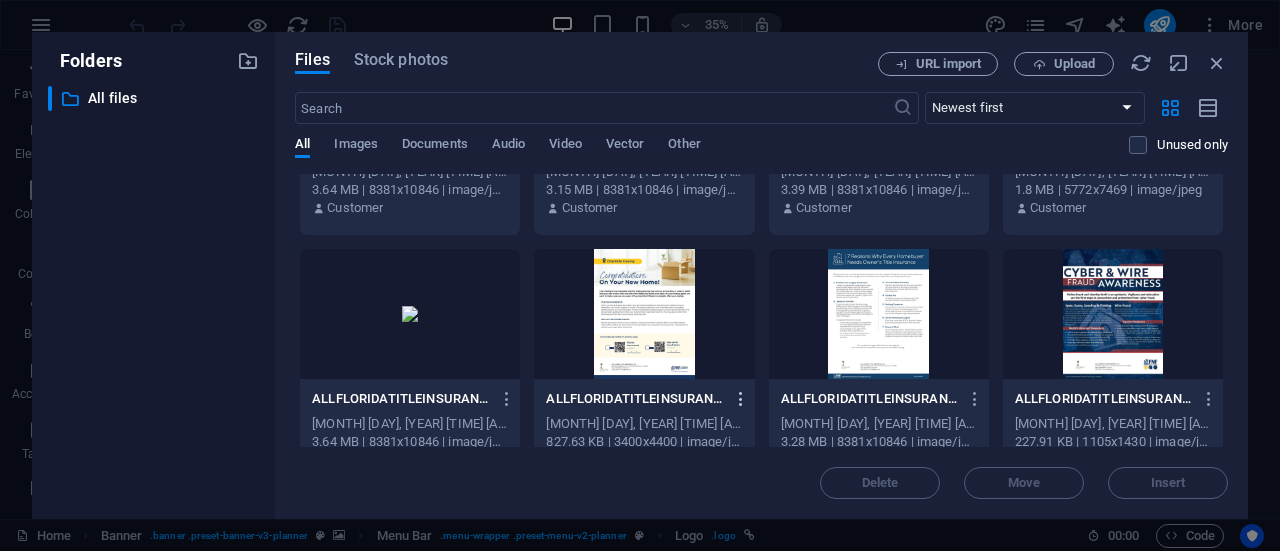 click at bounding box center [741, 399] 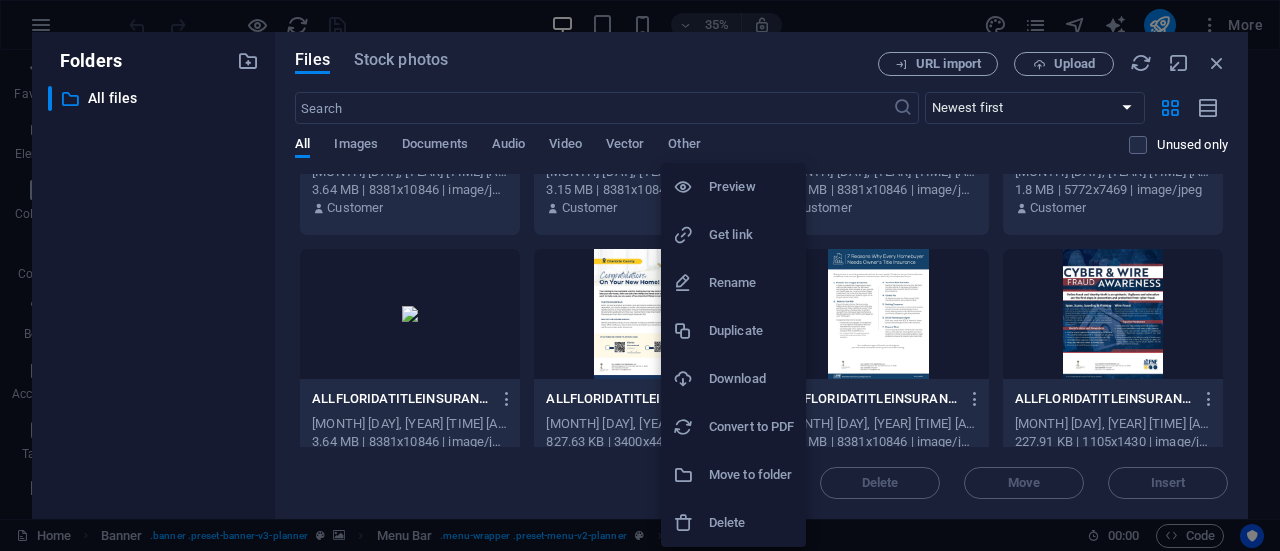 click on "Download" at bounding box center (751, 379) 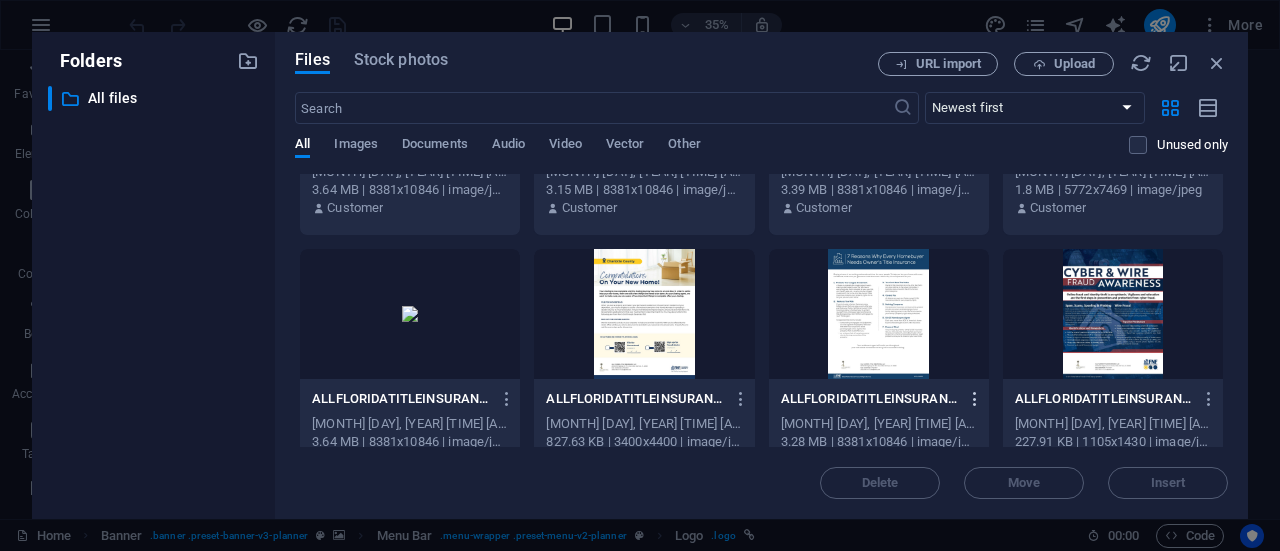click at bounding box center (975, 399) 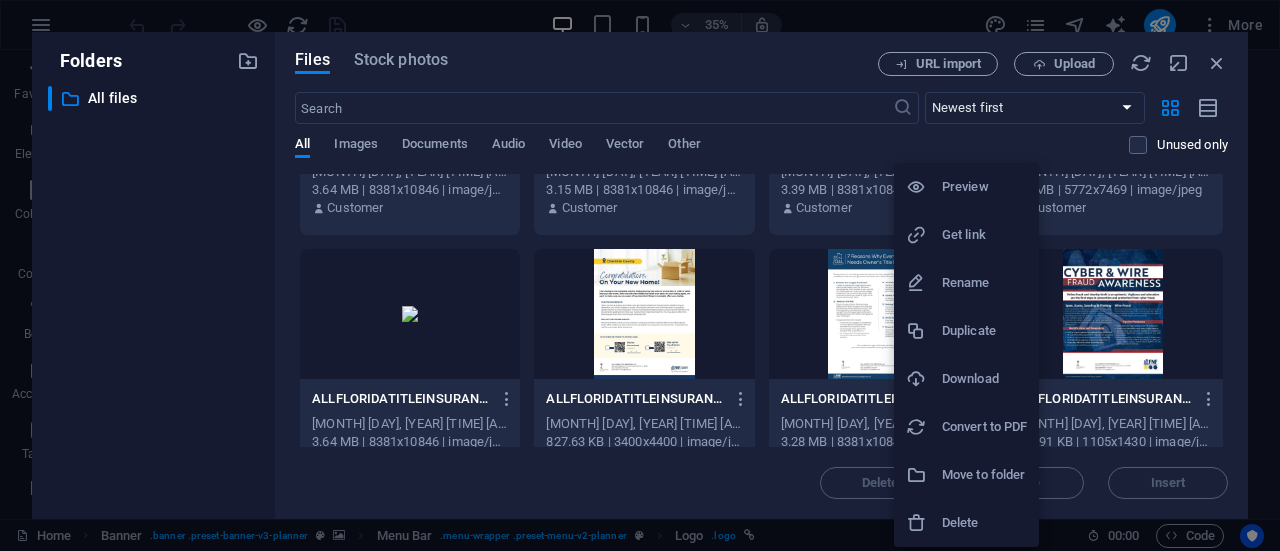 click on "Download" at bounding box center [984, 379] 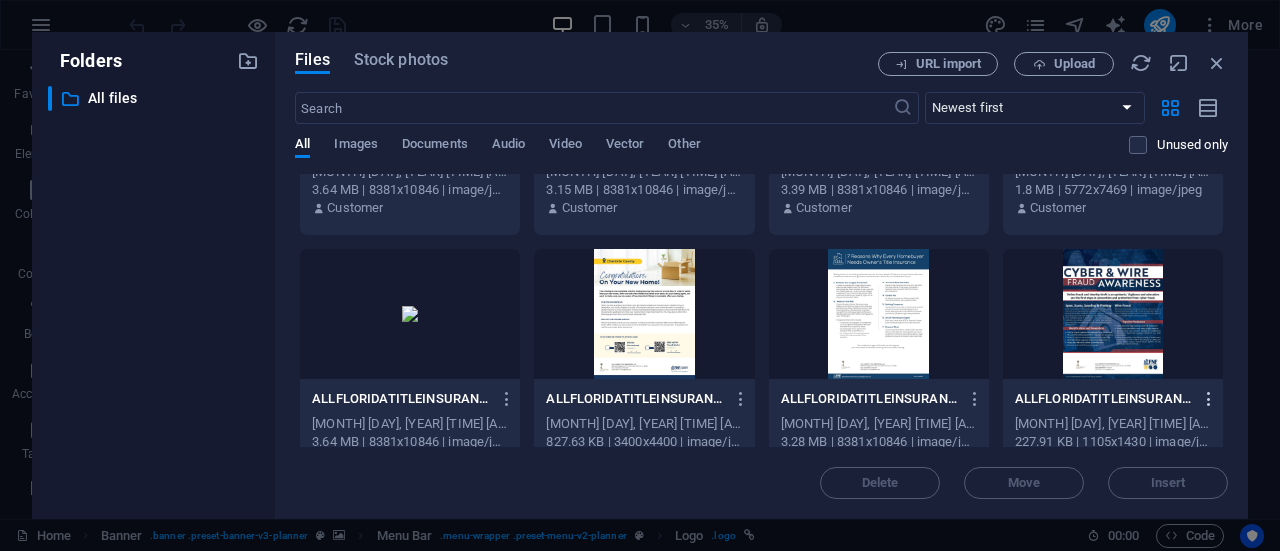 click at bounding box center (1209, 399) 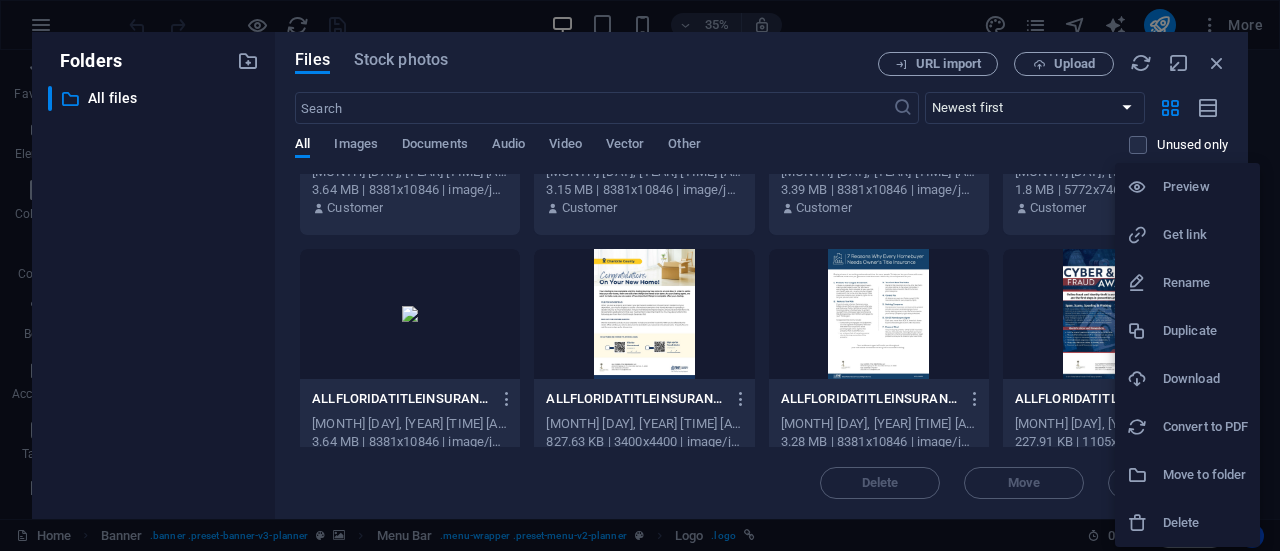 click on "Download" at bounding box center (1205, 379) 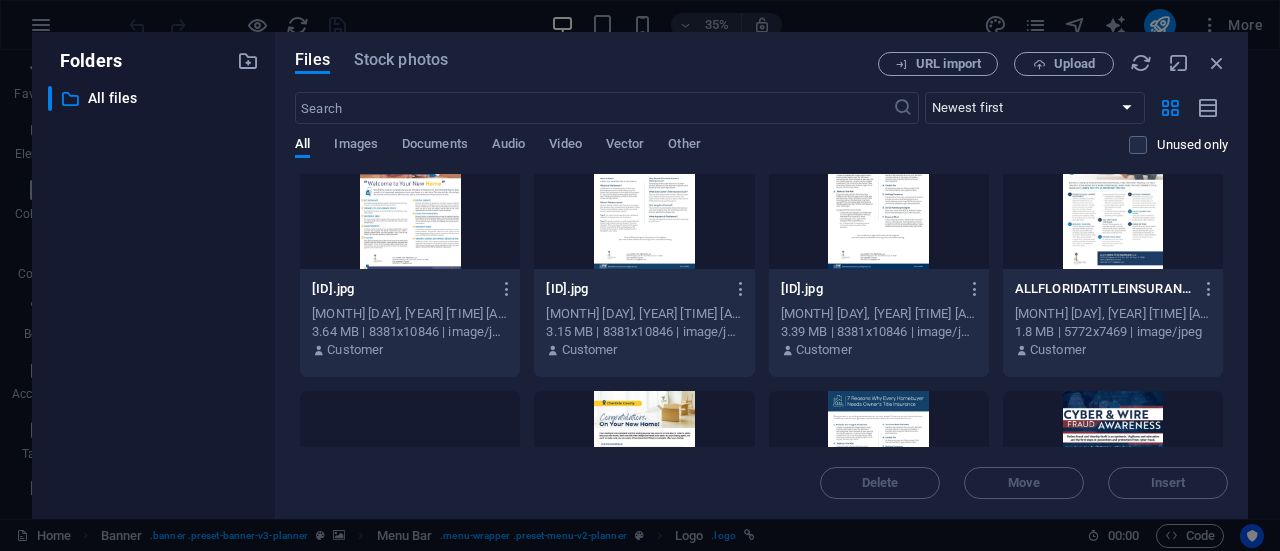 scroll, scrollTop: 0, scrollLeft: 0, axis: both 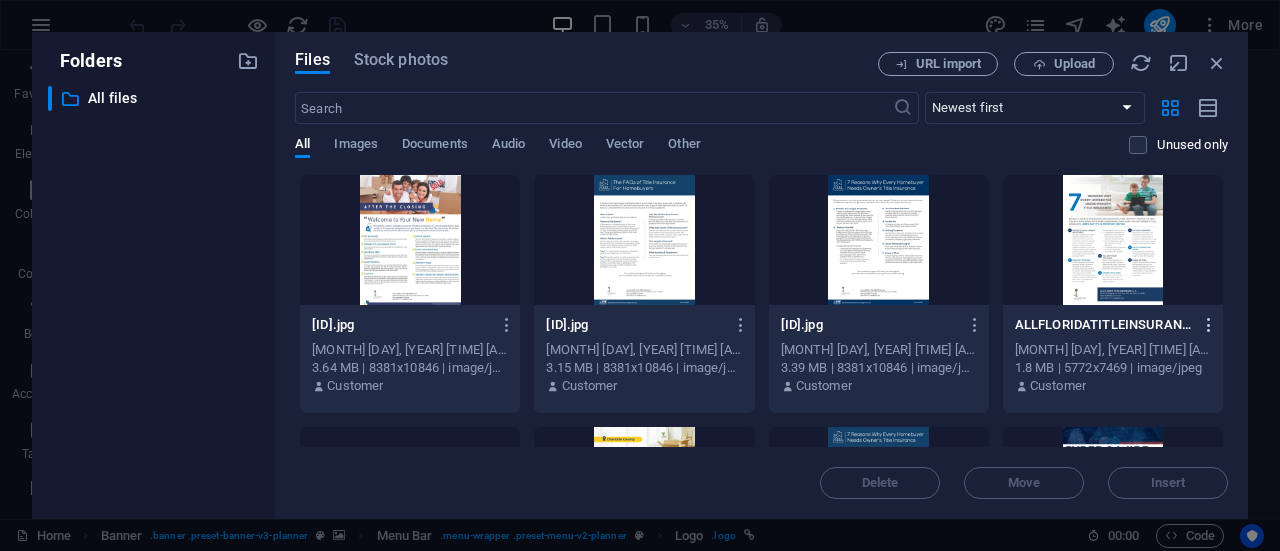 click at bounding box center [1209, 325] 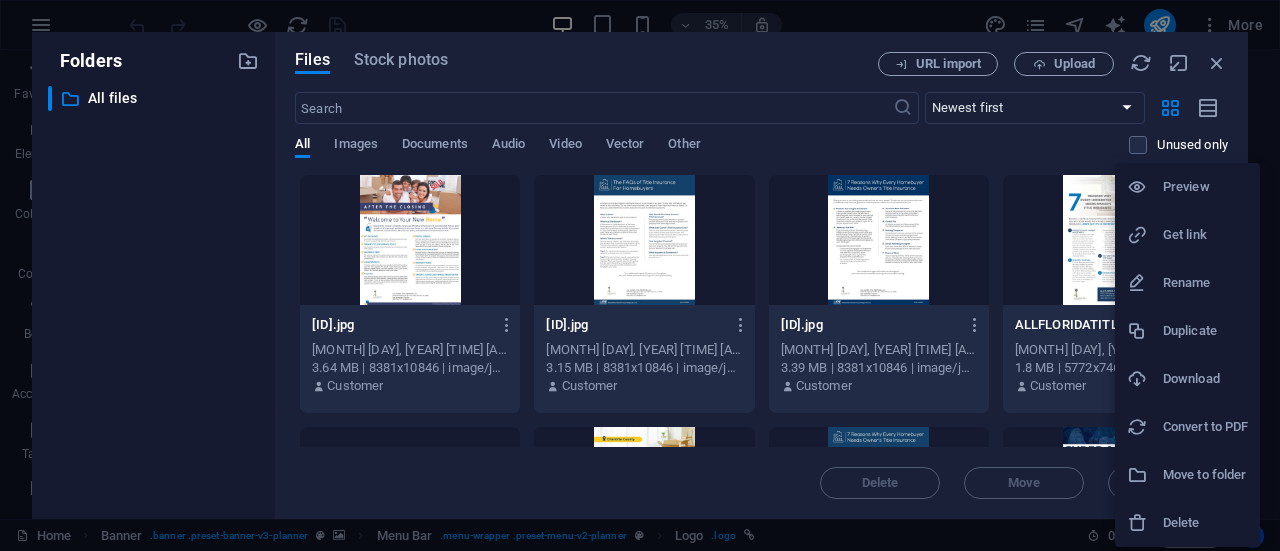 drag, startPoint x: 1187, startPoint y: 371, endPoint x: 1155, endPoint y: 362, distance: 33.24154 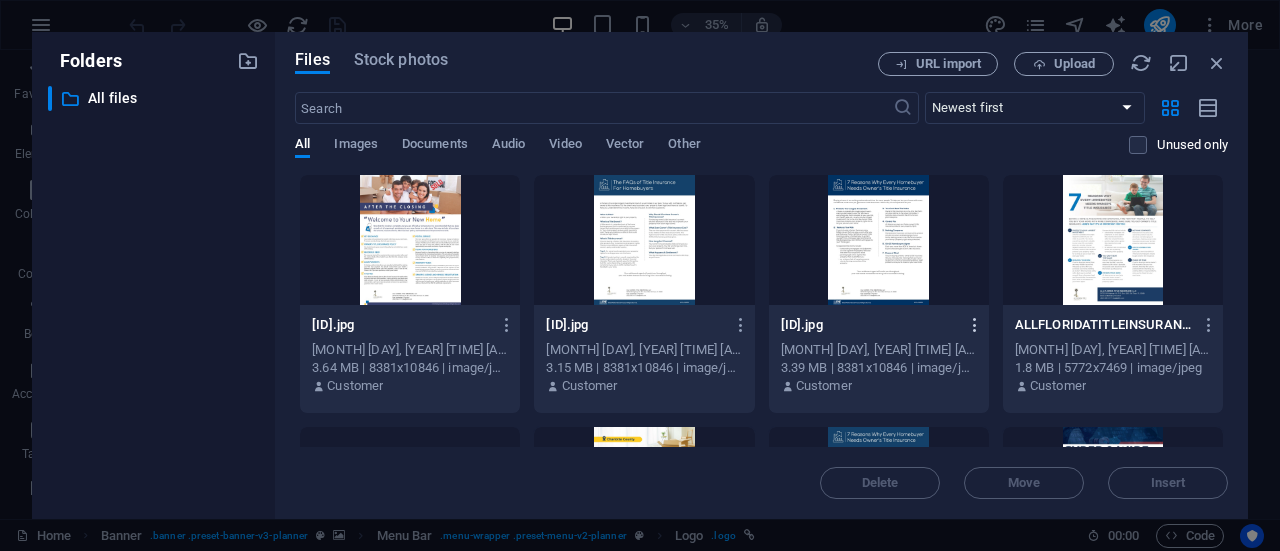 click at bounding box center (975, 325) 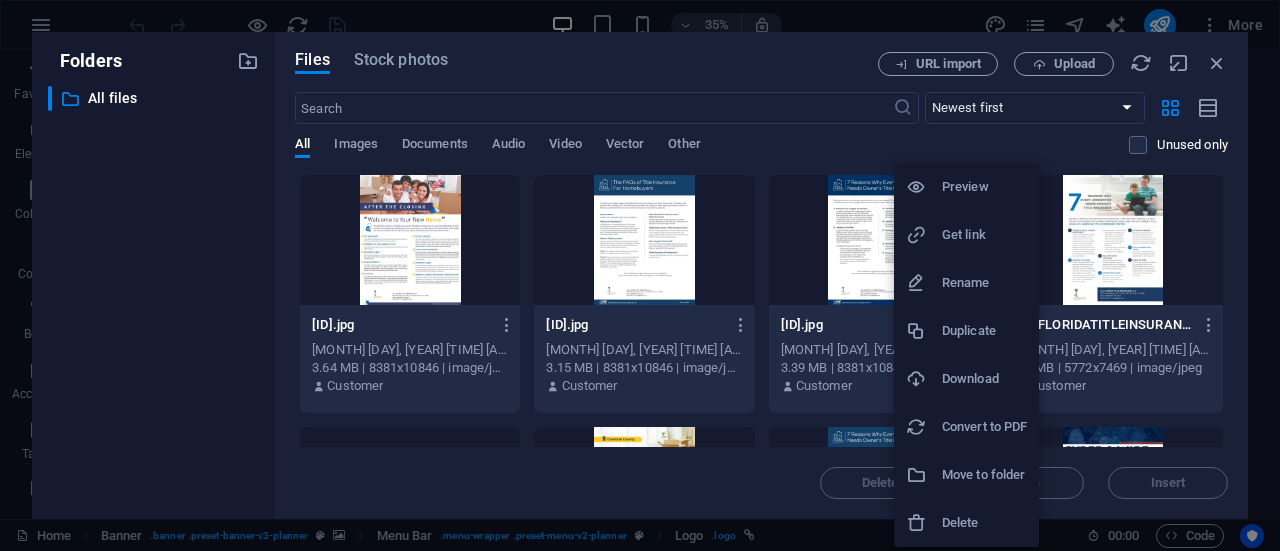 drag, startPoint x: 984, startPoint y: 374, endPoint x: 972, endPoint y: 369, distance: 13 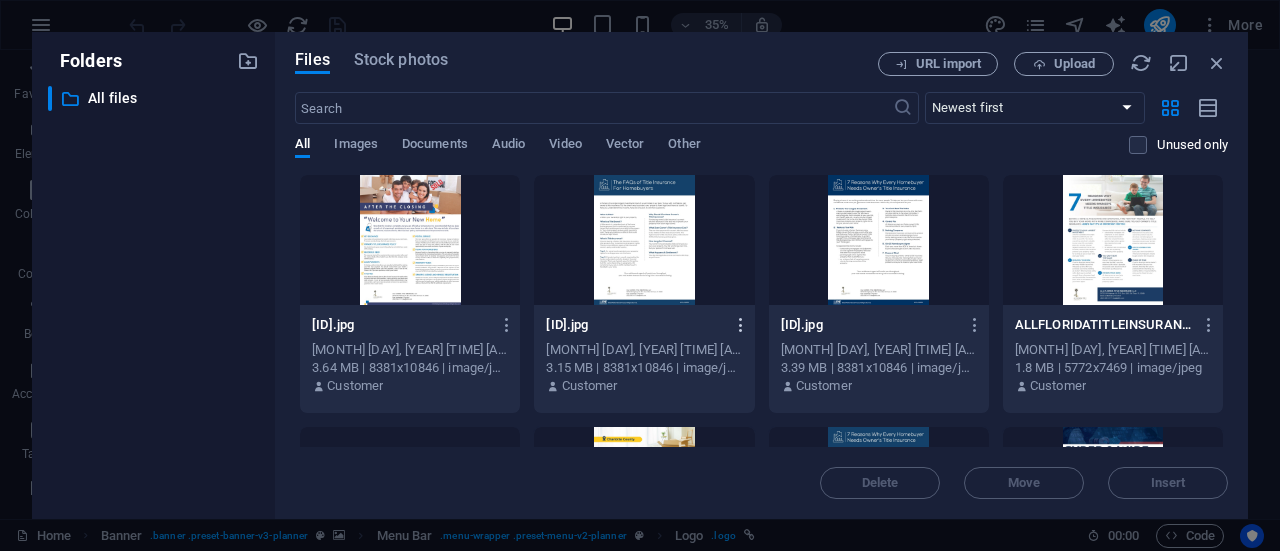 click at bounding box center (741, 325) 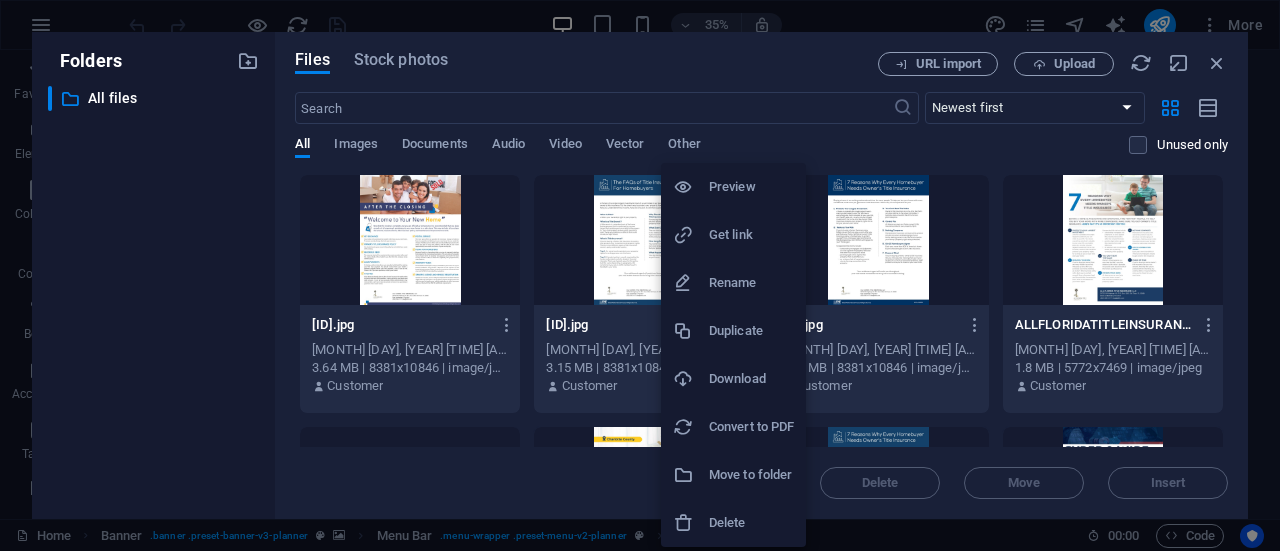 drag, startPoint x: 767, startPoint y: 379, endPoint x: 756, endPoint y: 371, distance: 13.601471 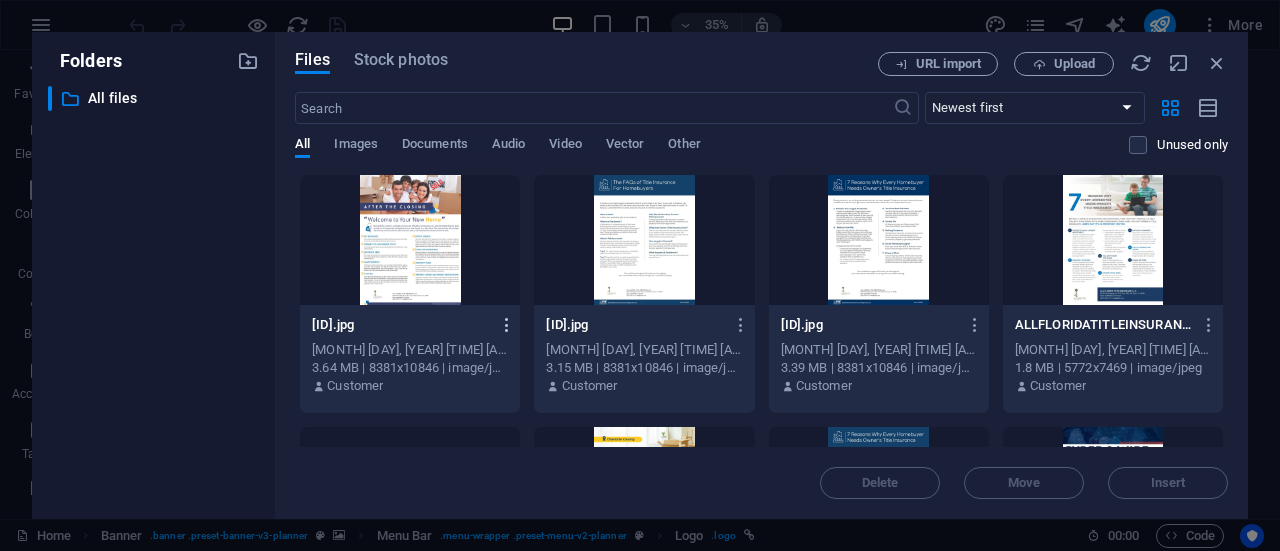 click at bounding box center (507, 325) 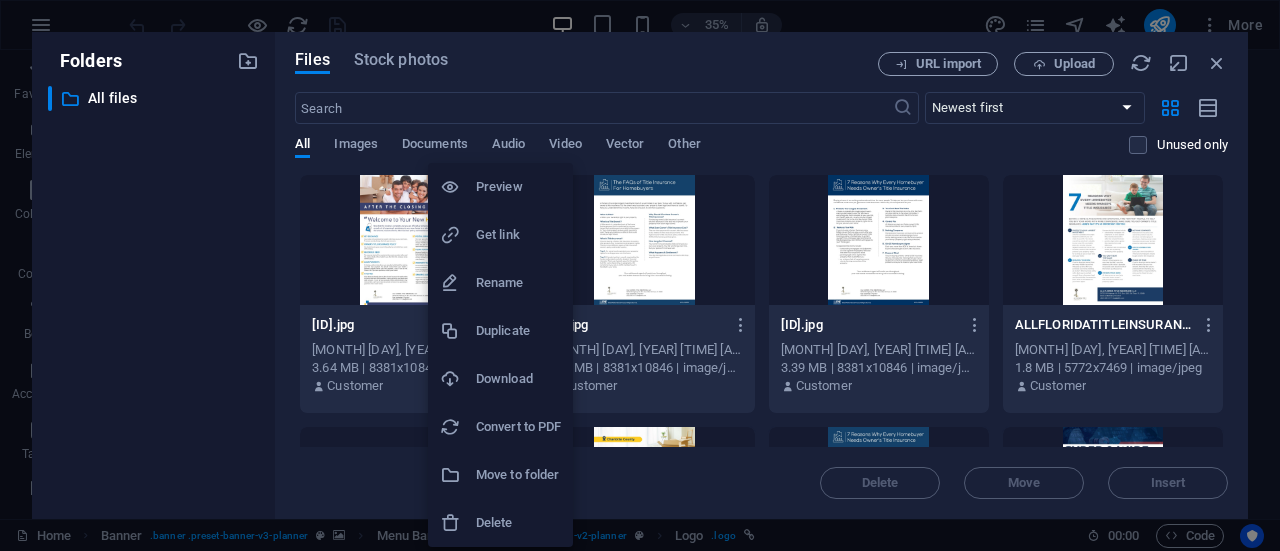 click on "Download" at bounding box center [518, 379] 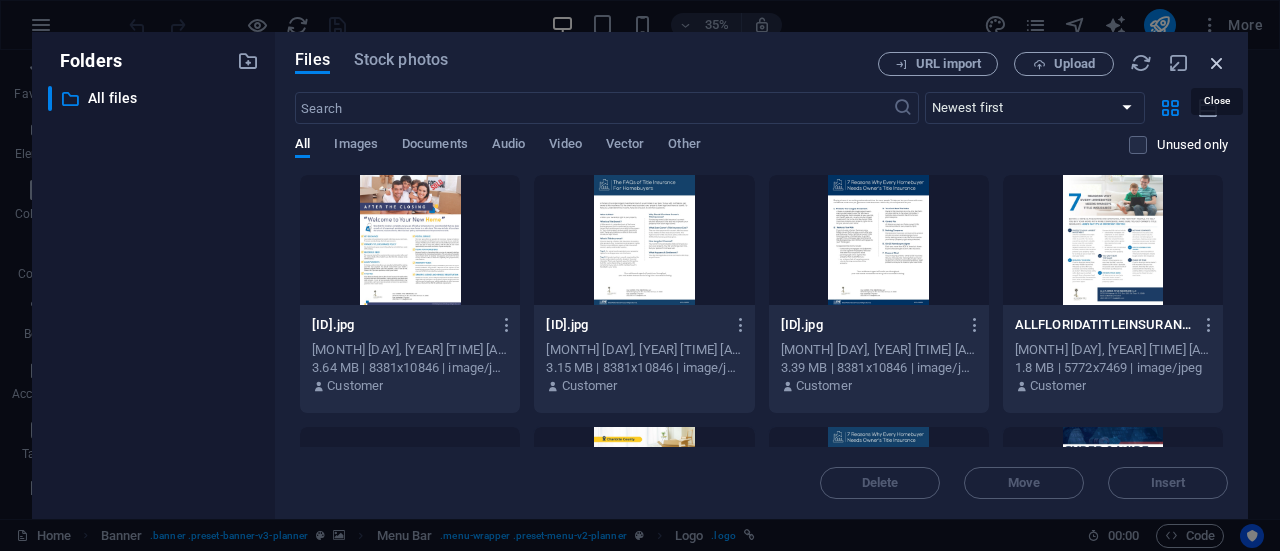 click at bounding box center [1217, 63] 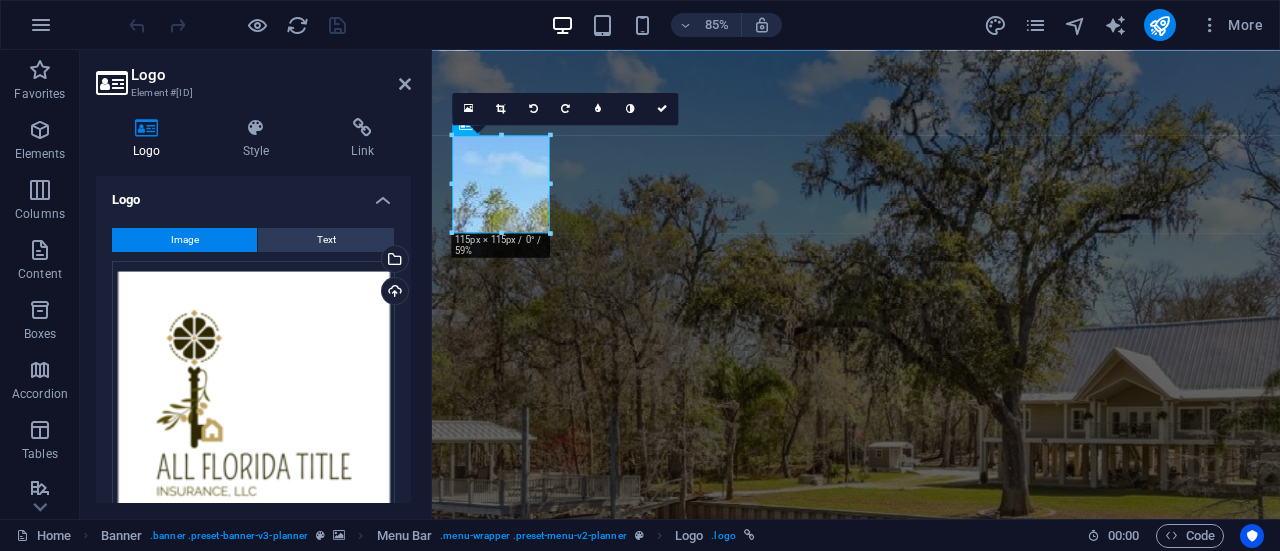 click at bounding box center (931, 500) 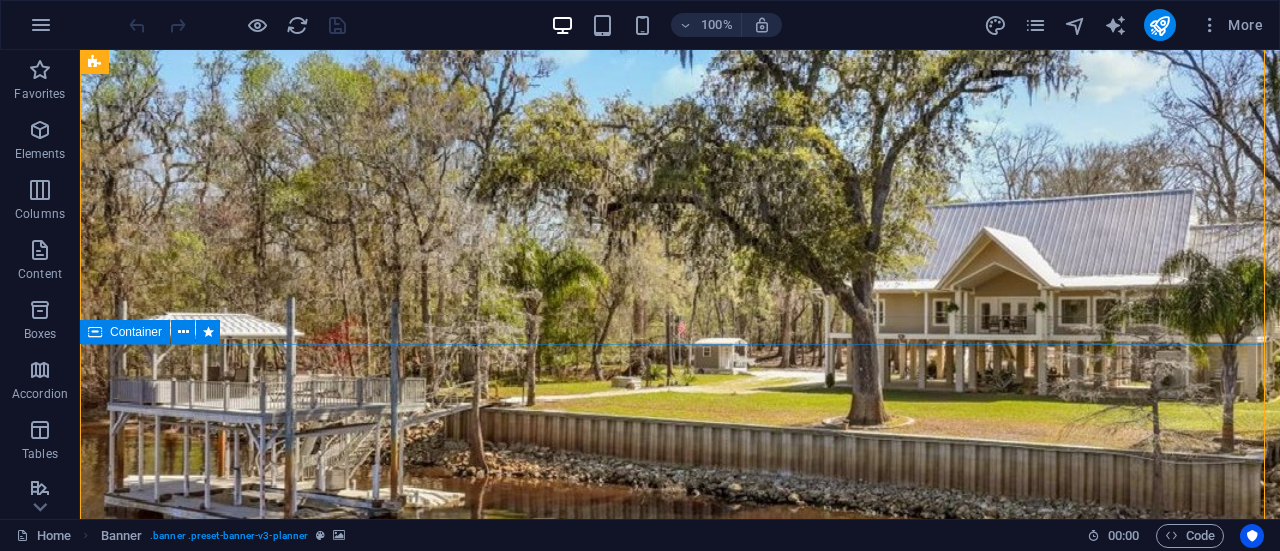 scroll, scrollTop: 400, scrollLeft: 0, axis: vertical 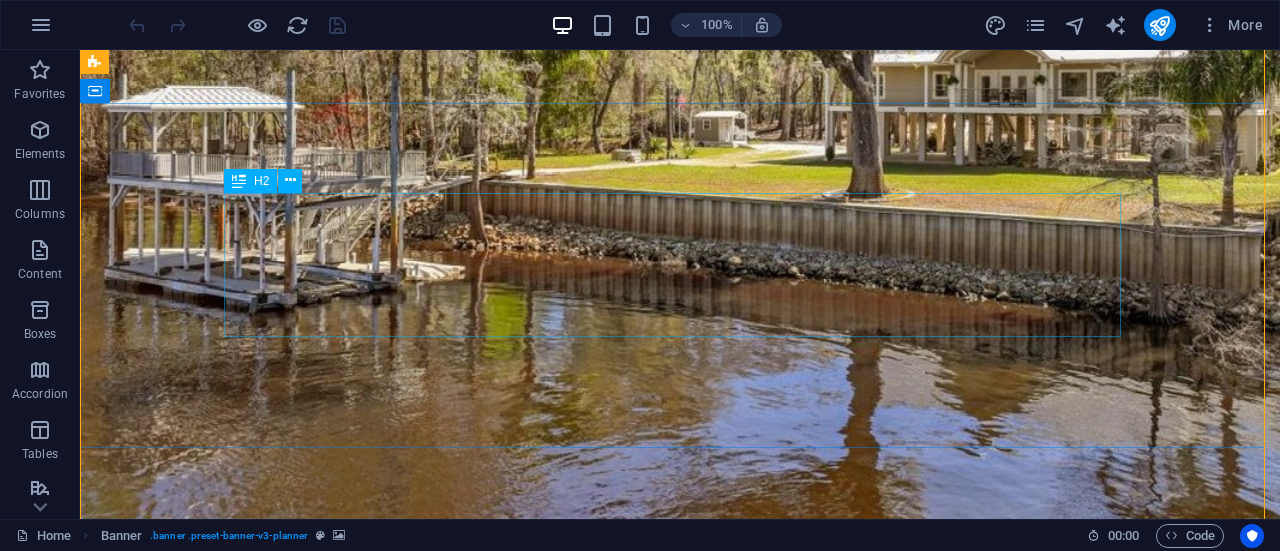click on "Helping People Achieve Their Dream of Homeownership One Closing At A Time." at bounding box center [680, 1045] 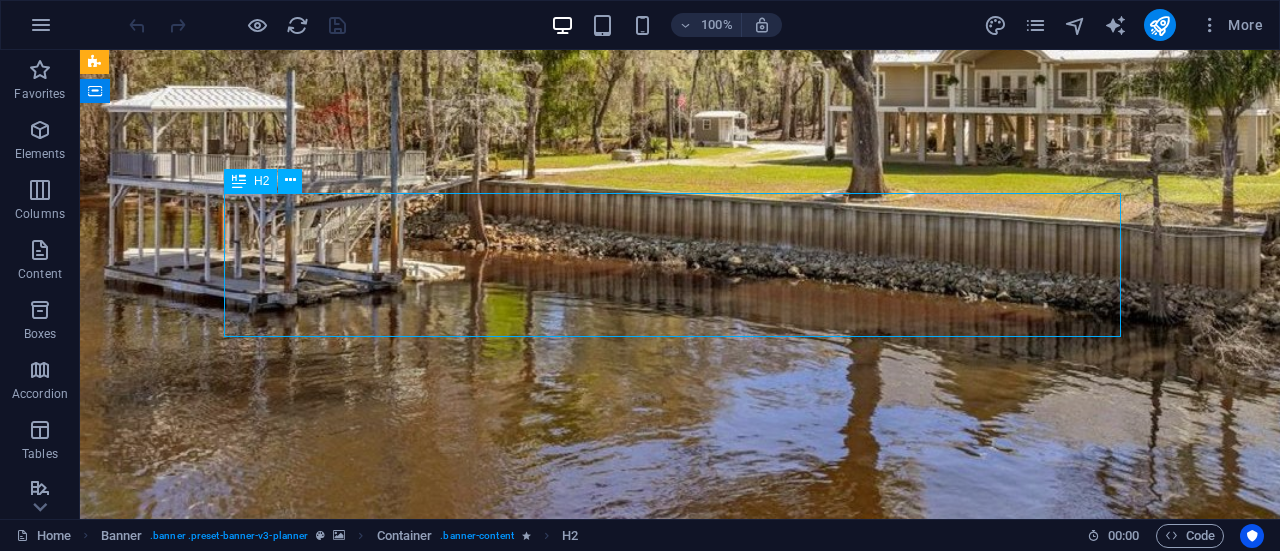 click on "Helping People Achieve Their Dream of Homeownership One Closing At A Time." at bounding box center [680, 1045] 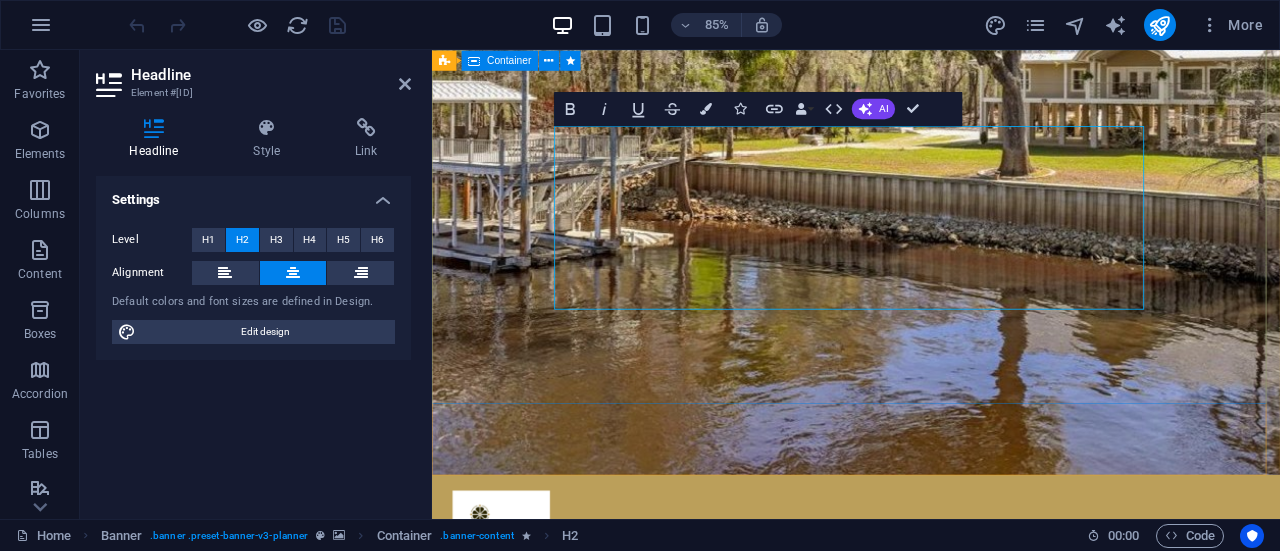 drag, startPoint x: 1142, startPoint y: 321, endPoint x: 556, endPoint y: 154, distance: 609.3316 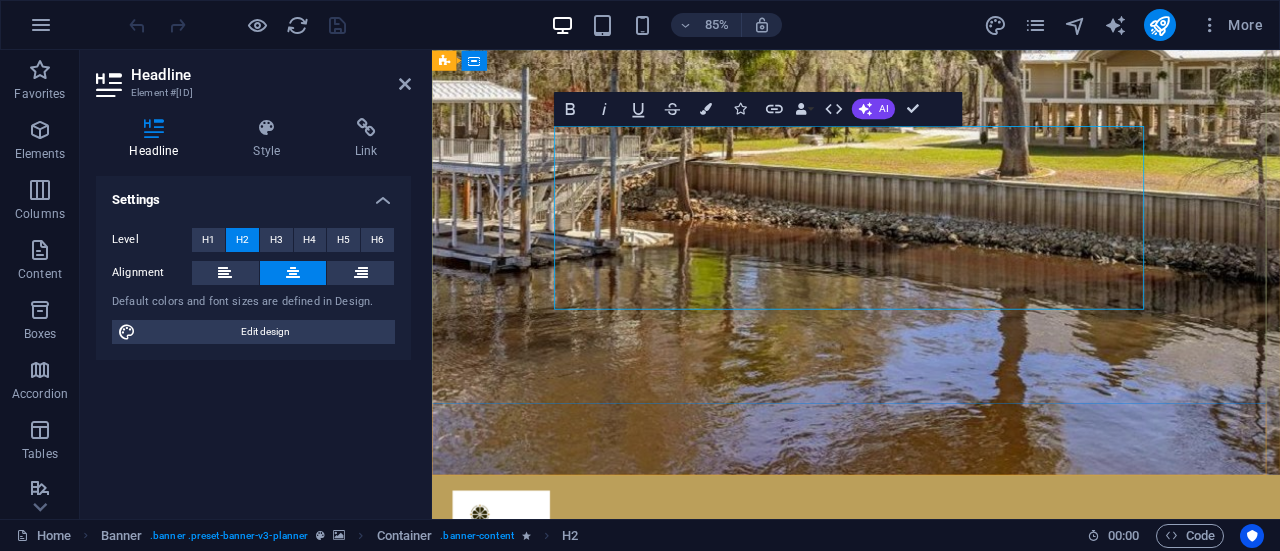copy on "Helping People Achieve Their Dream of Homeownership One Closing At A Time." 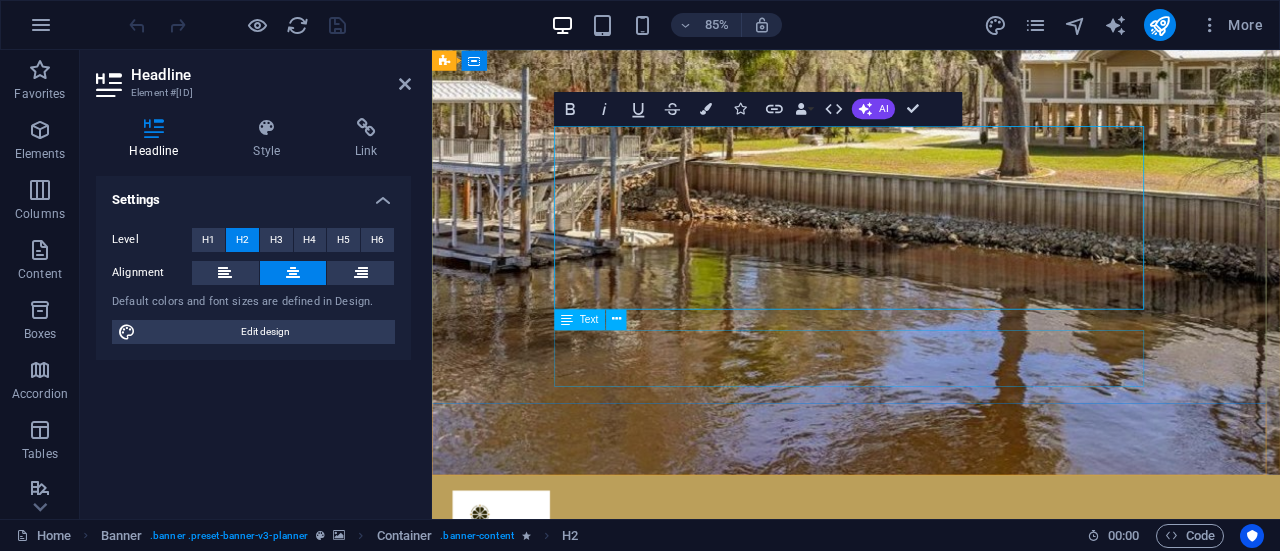 drag, startPoint x: 941, startPoint y: 426, endPoint x: 1021, endPoint y: 435, distance: 80.50466 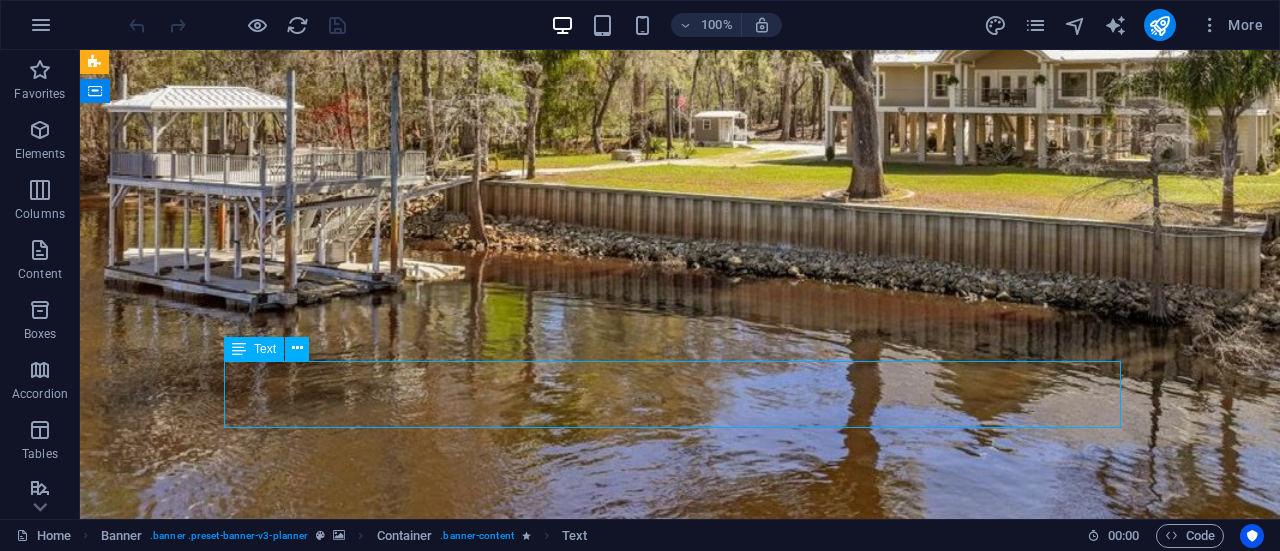 click on "OPEN [TIME] [TIME] [DAY]-[DAY]. Call us [PHONE]" at bounding box center (680, 1174) 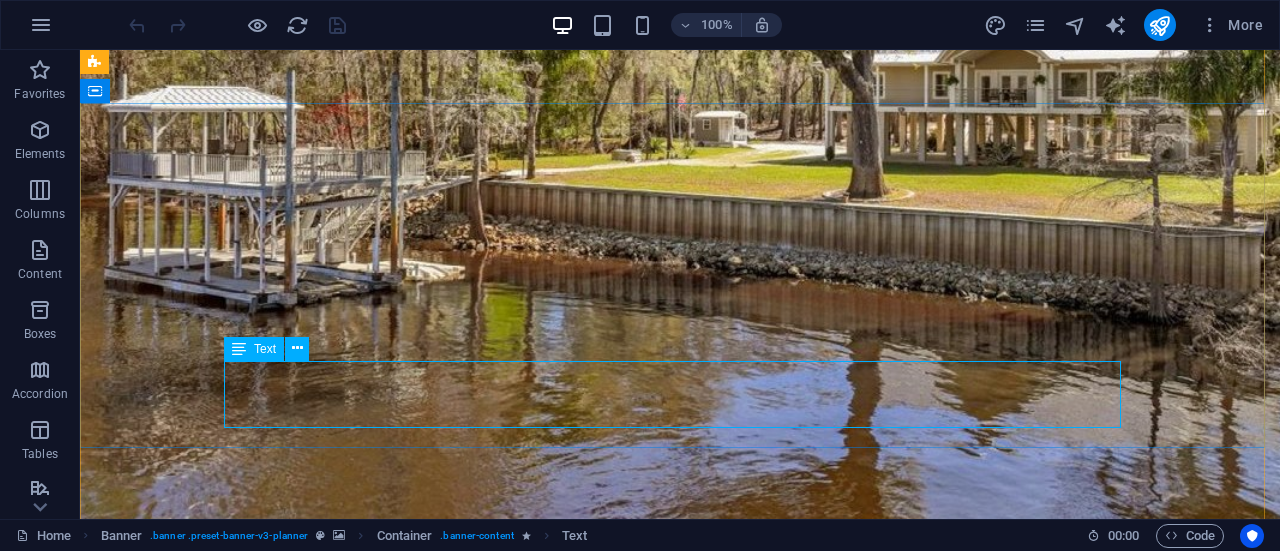 click on "OPEN [TIME] [TIME] [DAY]-[DAY]. Call us [PHONE]" at bounding box center [680, 1174] 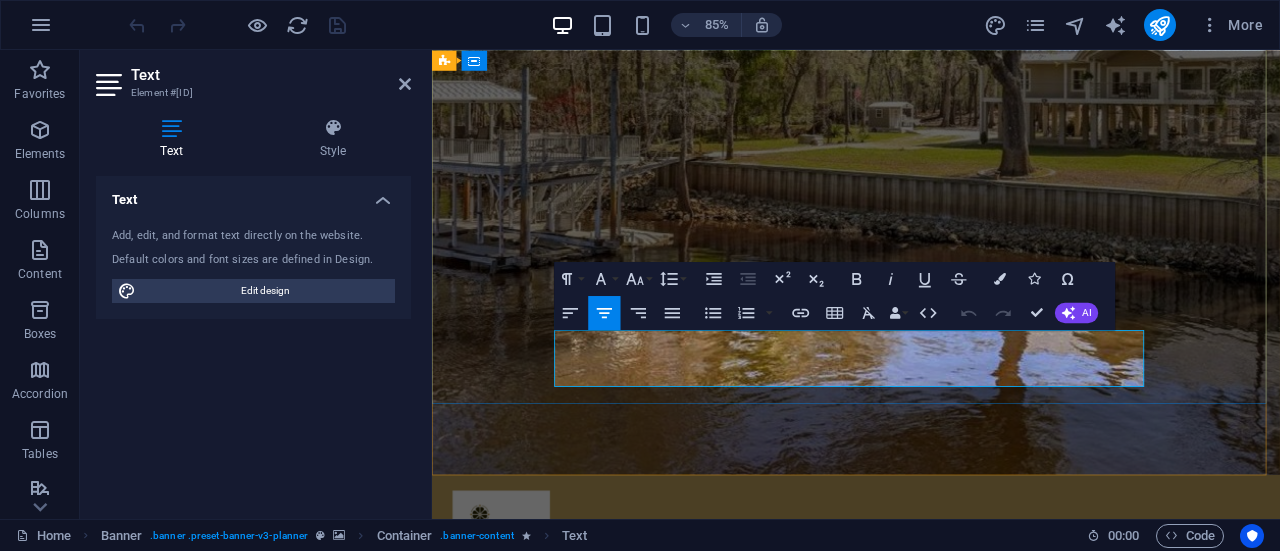drag, startPoint x: 1056, startPoint y: 422, endPoint x: 733, endPoint y: 397, distance: 323.96603 